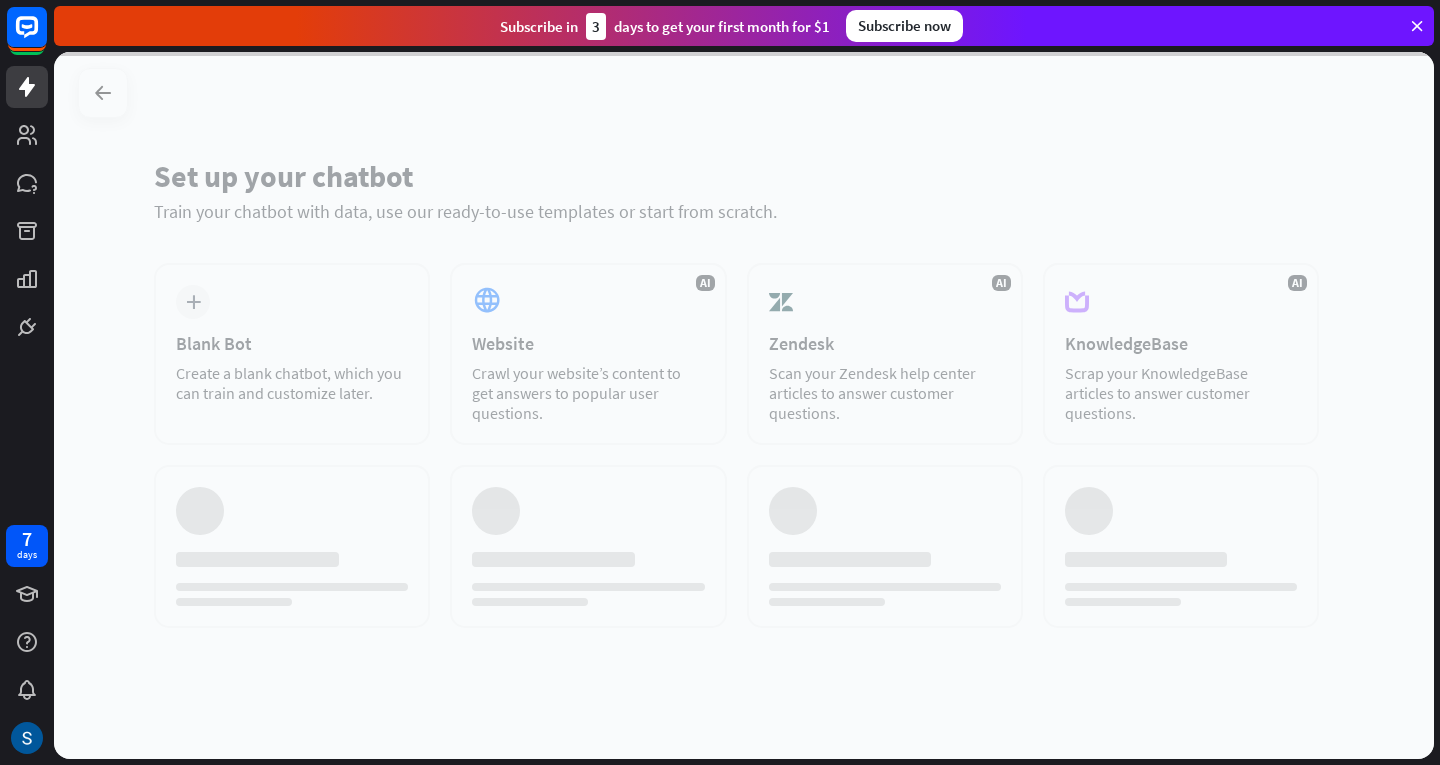 scroll, scrollTop: 0, scrollLeft: 0, axis: both 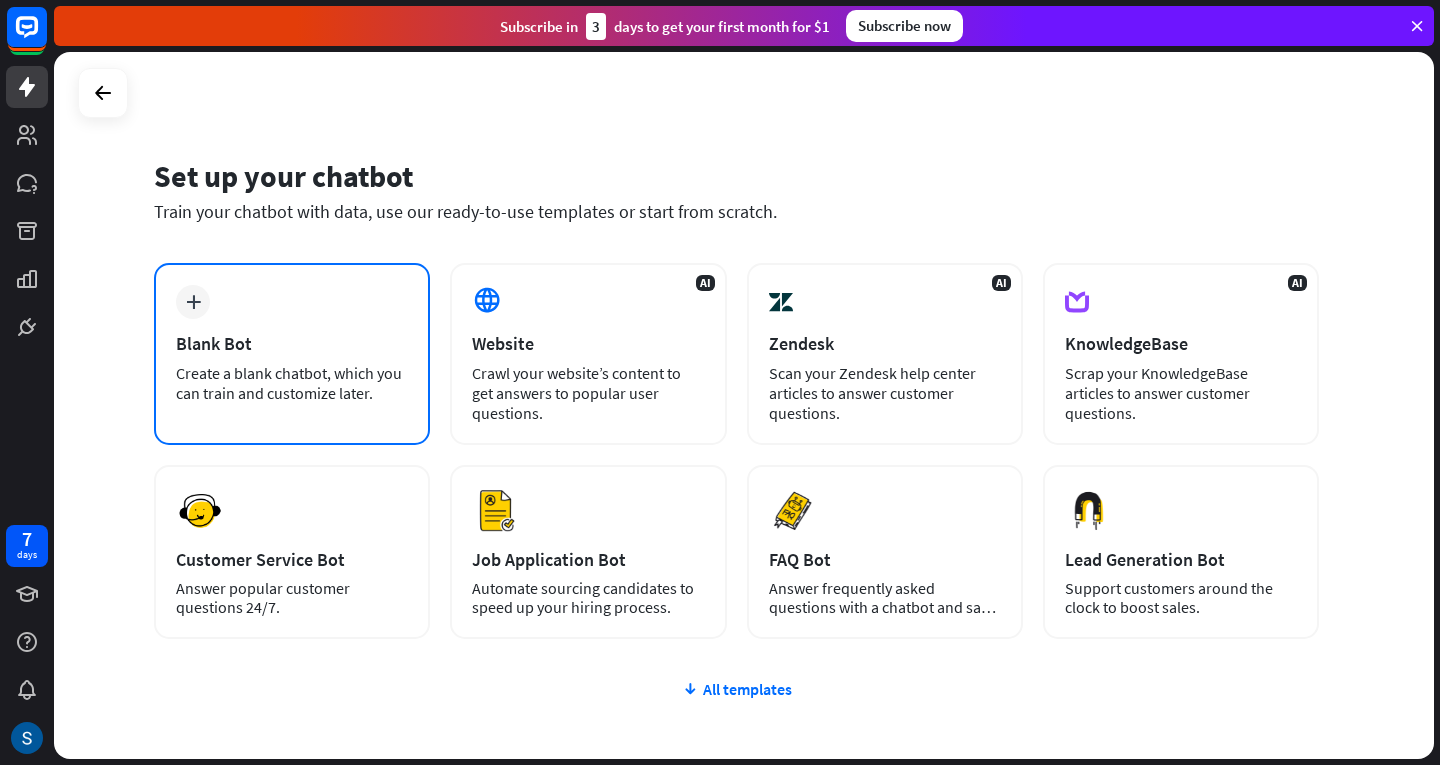 click on "Create a blank chatbot, which you can train and
customize later." at bounding box center [292, 383] 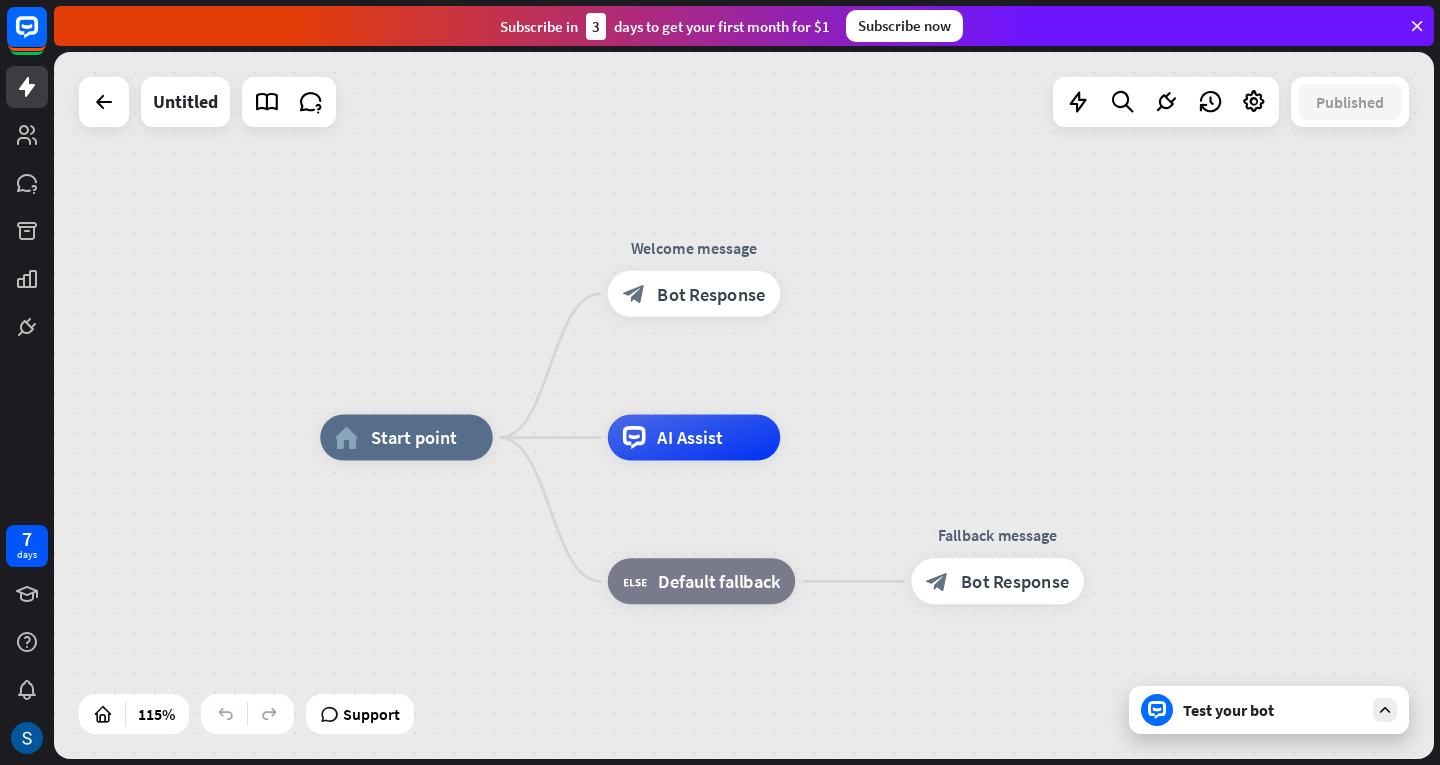 drag, startPoint x: 975, startPoint y: 405, endPoint x: 1062, endPoint y: 437, distance: 92.69843 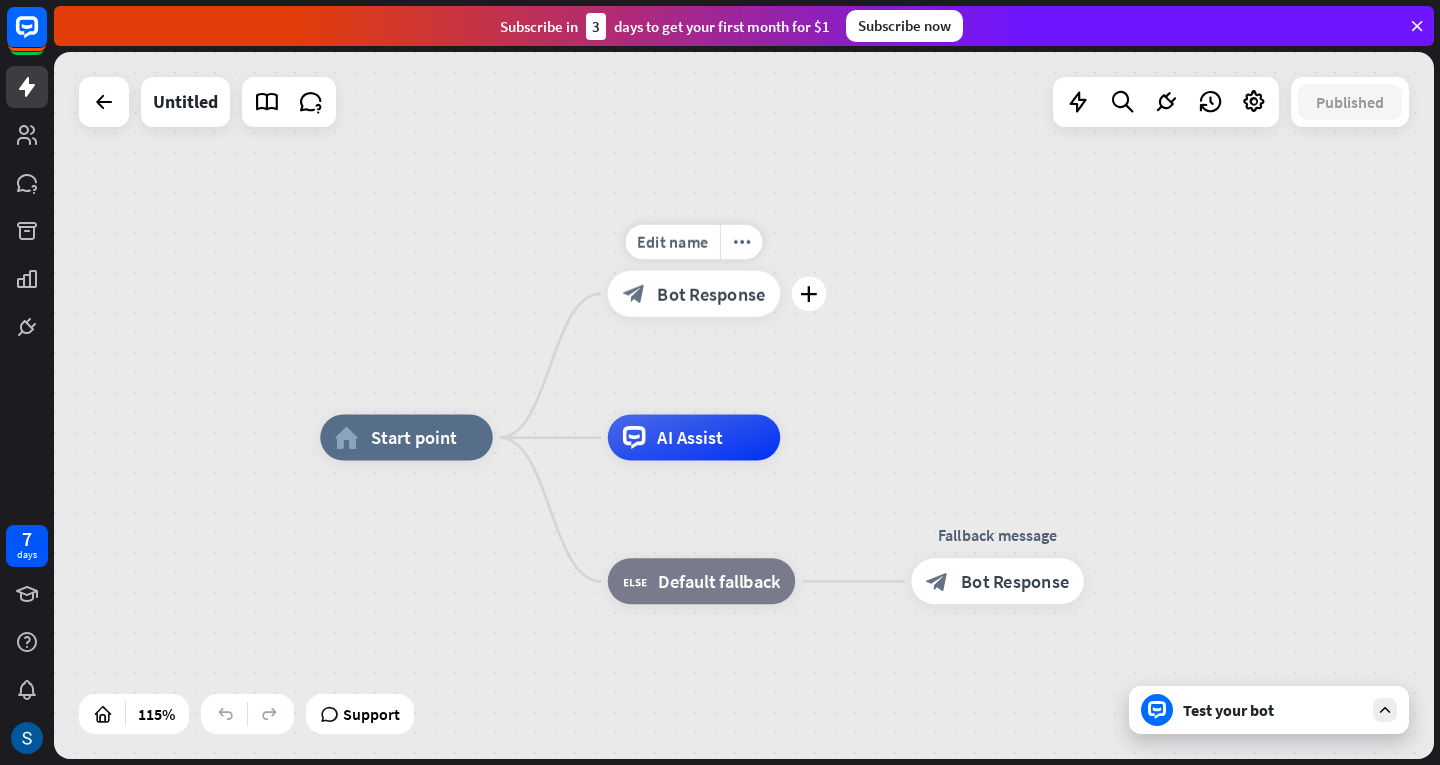 click on "block_bot_response   Bot Response" at bounding box center [694, 294] 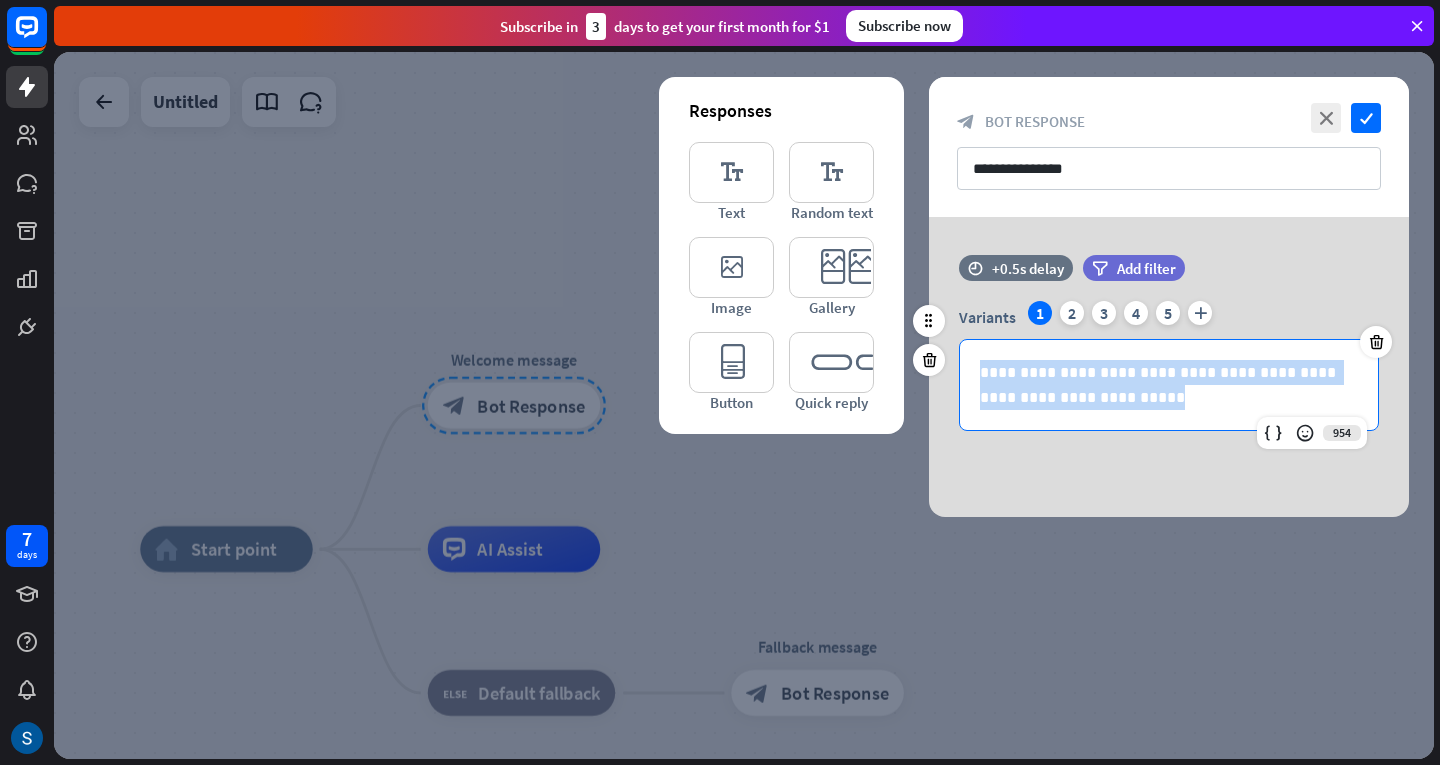 drag, startPoint x: 972, startPoint y: 365, endPoint x: 1199, endPoint y: 412, distance: 231.81458 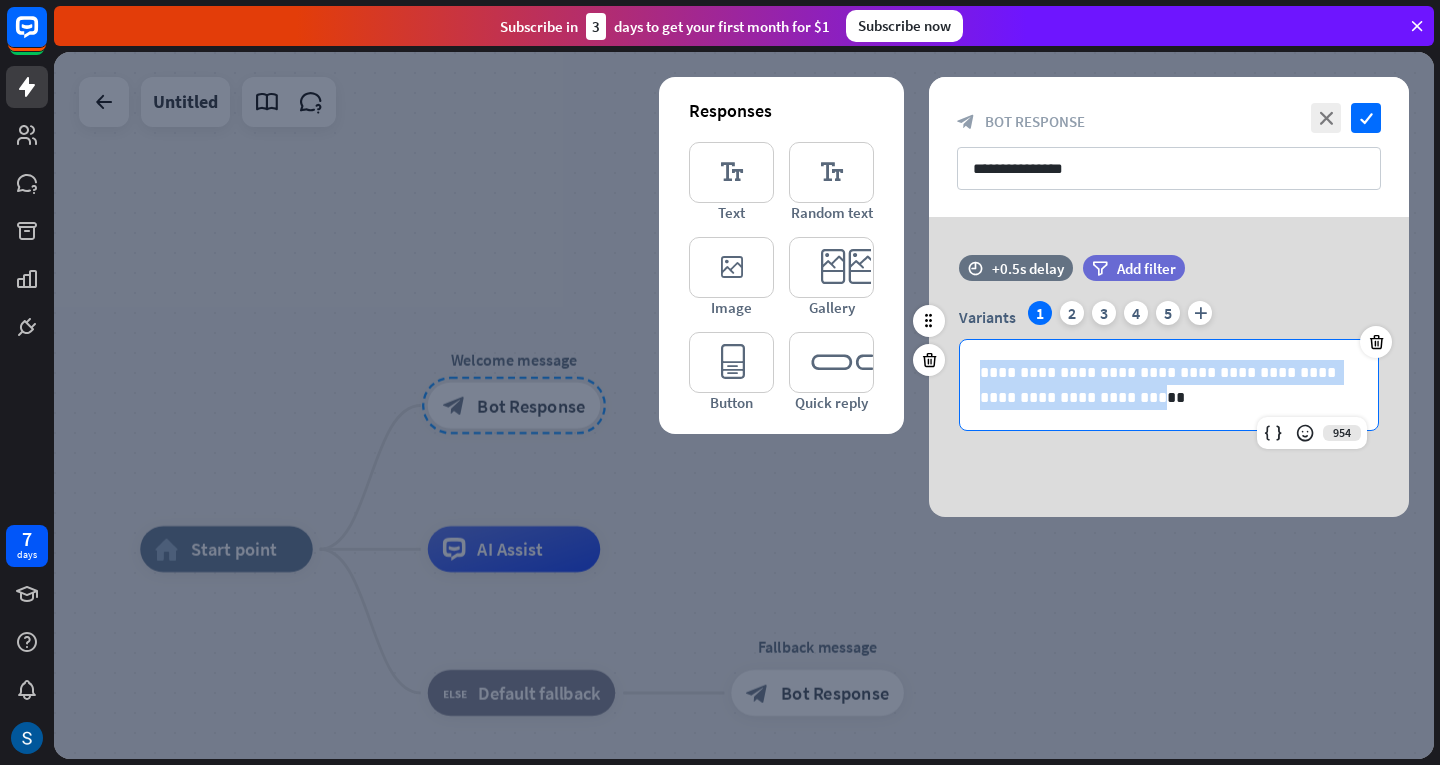drag, startPoint x: 1039, startPoint y: 406, endPoint x: 965, endPoint y: 368, distance: 83.18654 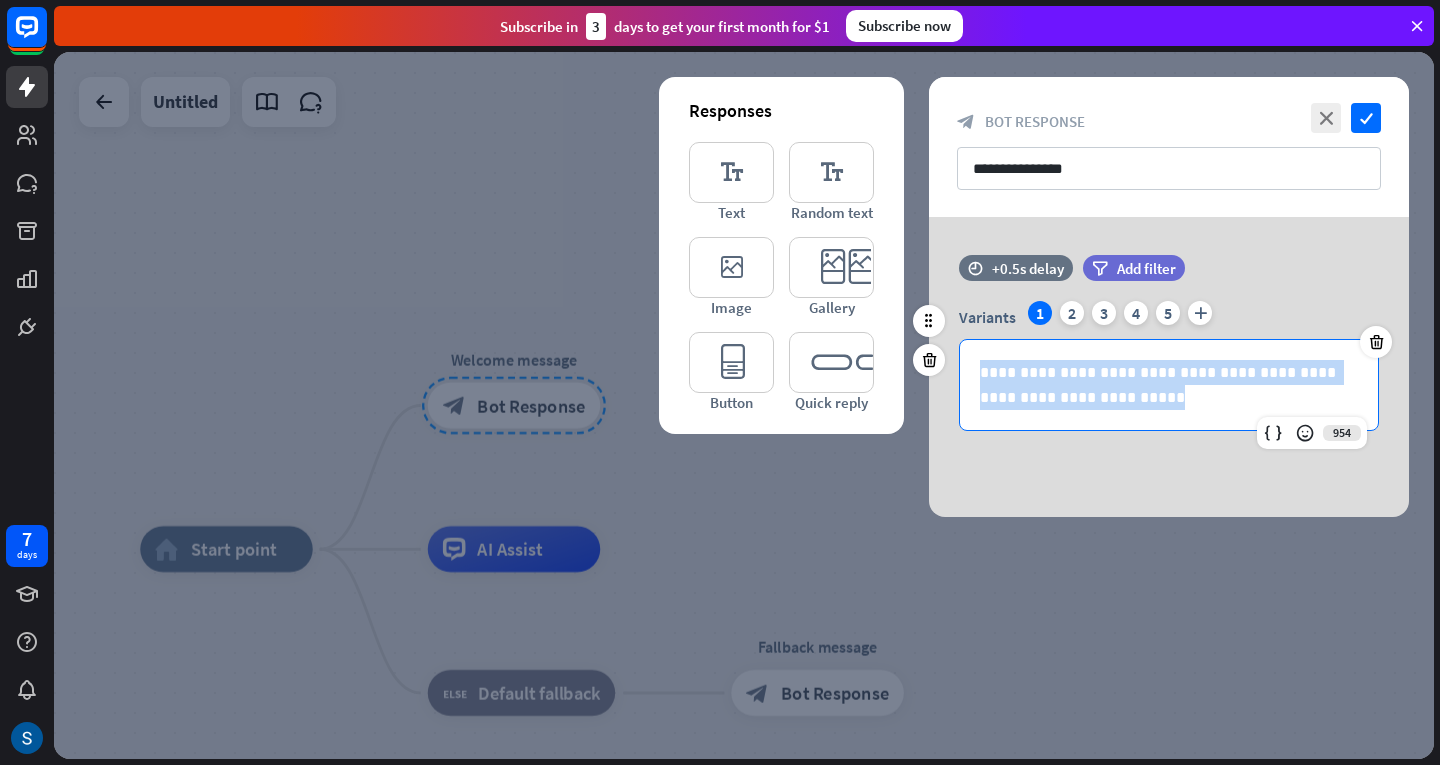 drag, startPoint x: 1106, startPoint y: 389, endPoint x: 969, endPoint y: 363, distance: 139.44533 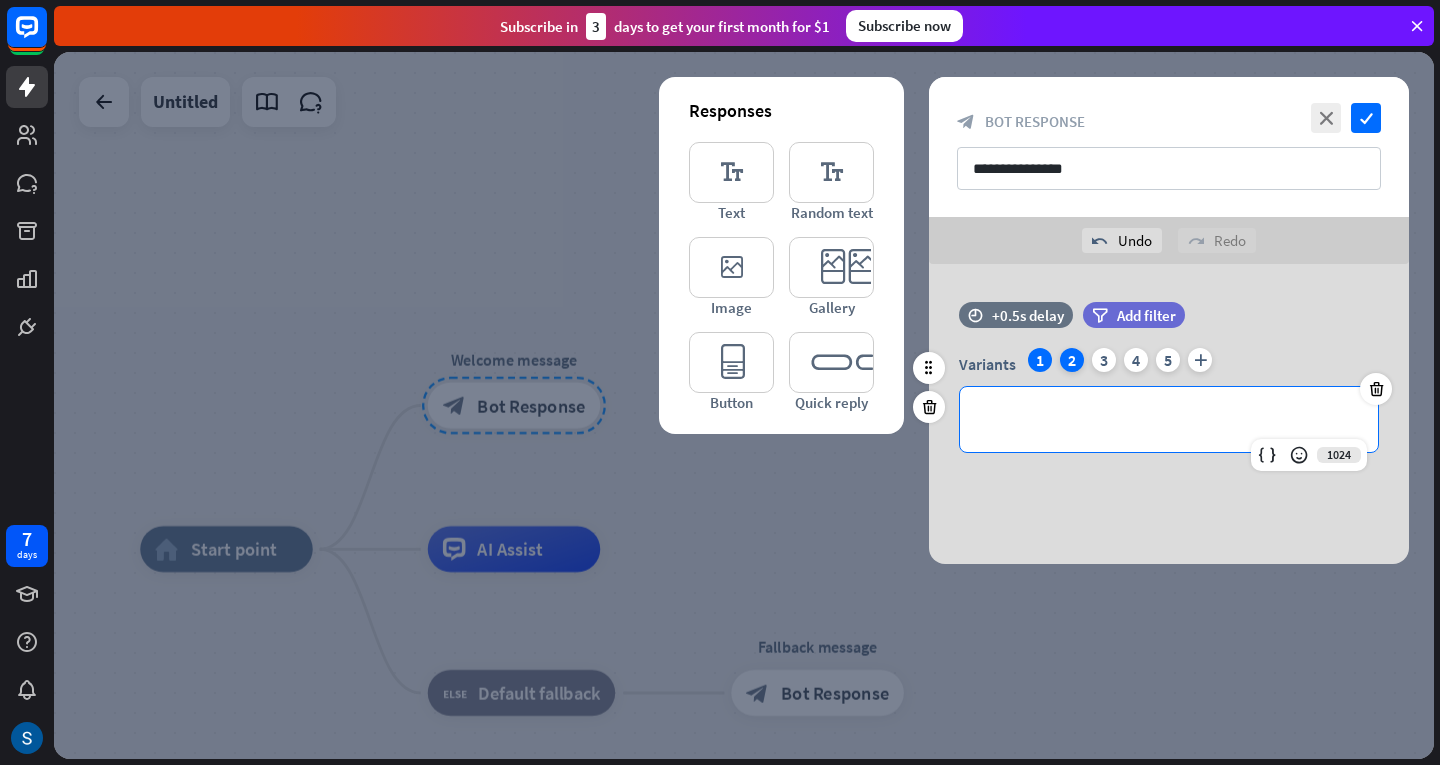 click on "2" at bounding box center [1072, 360] 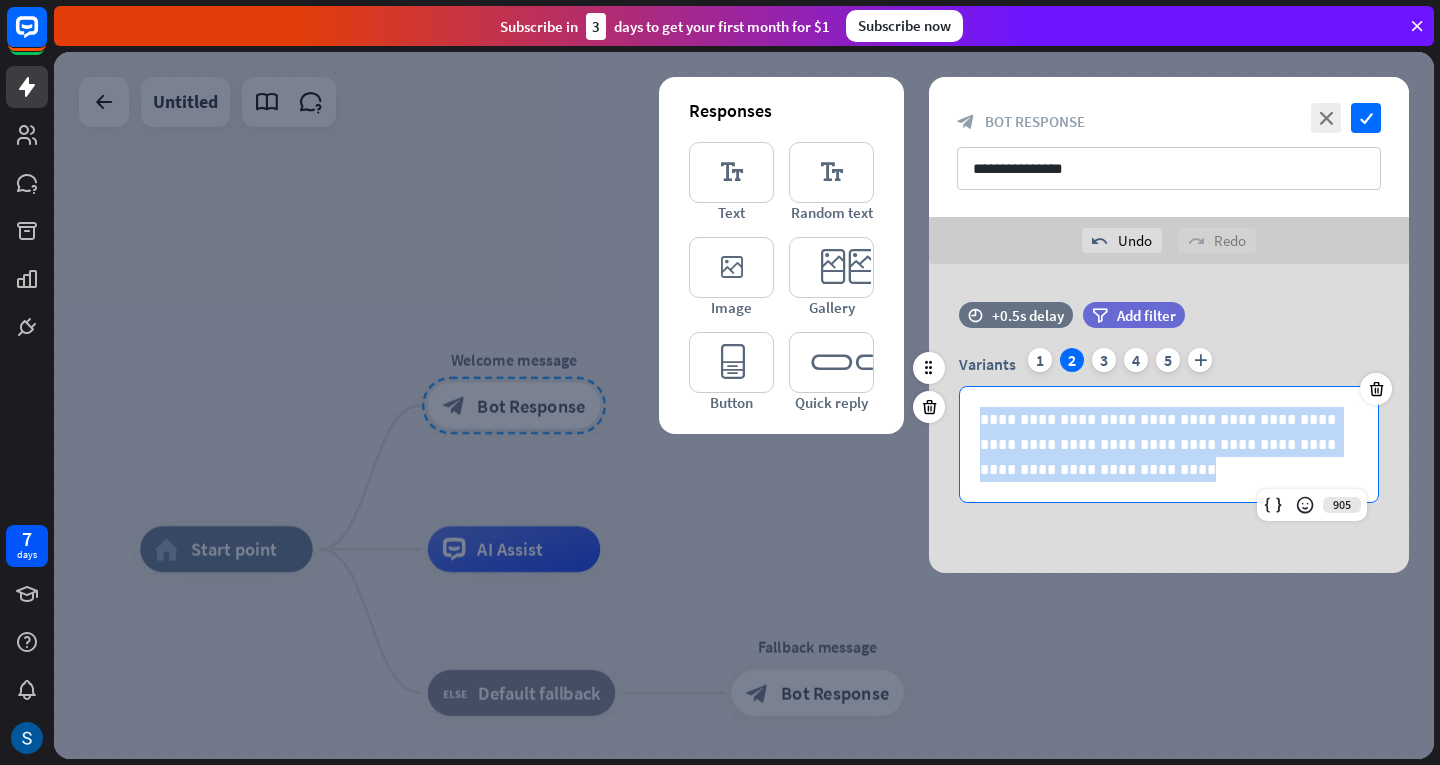 drag, startPoint x: 969, startPoint y: 423, endPoint x: 1127, endPoint y: 494, distance: 173.21951 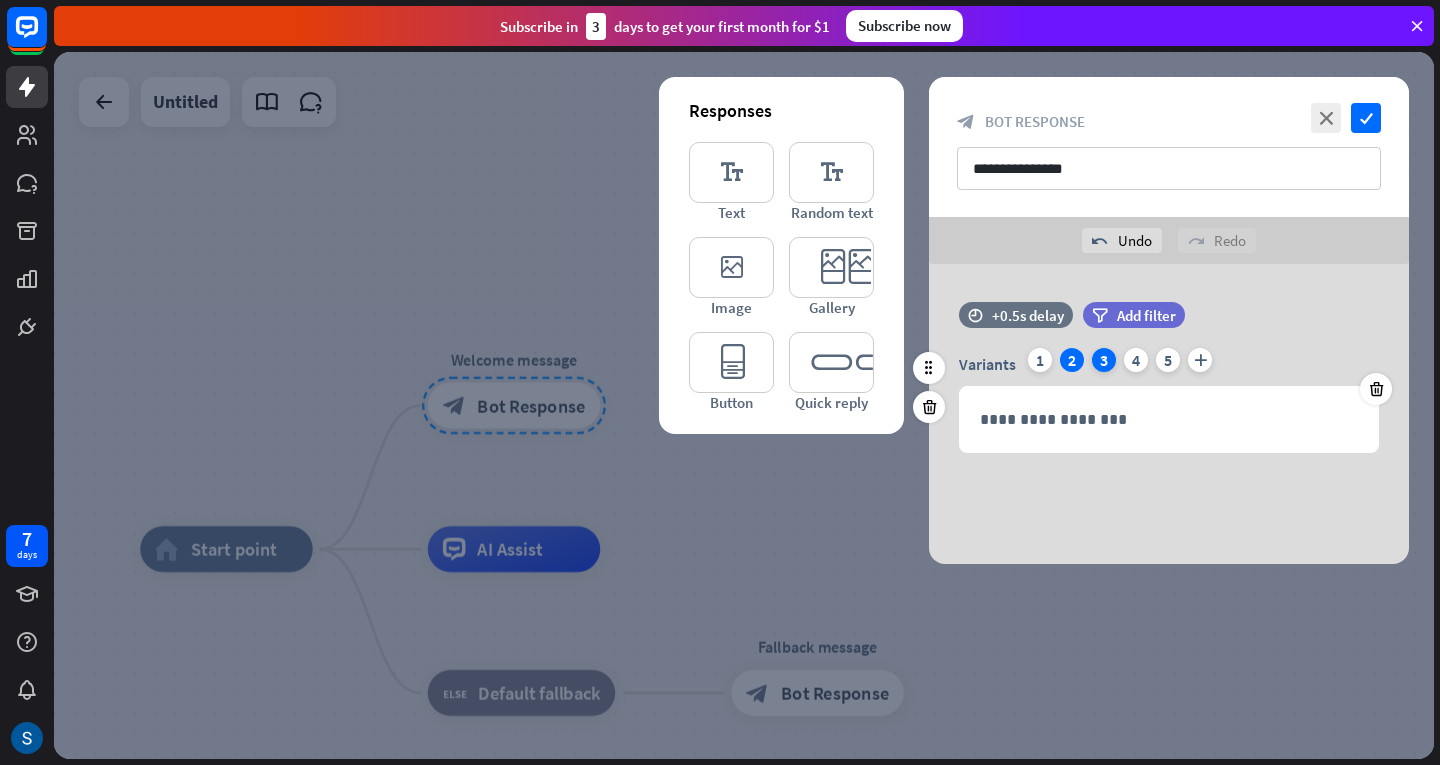 click on "3" at bounding box center (1104, 360) 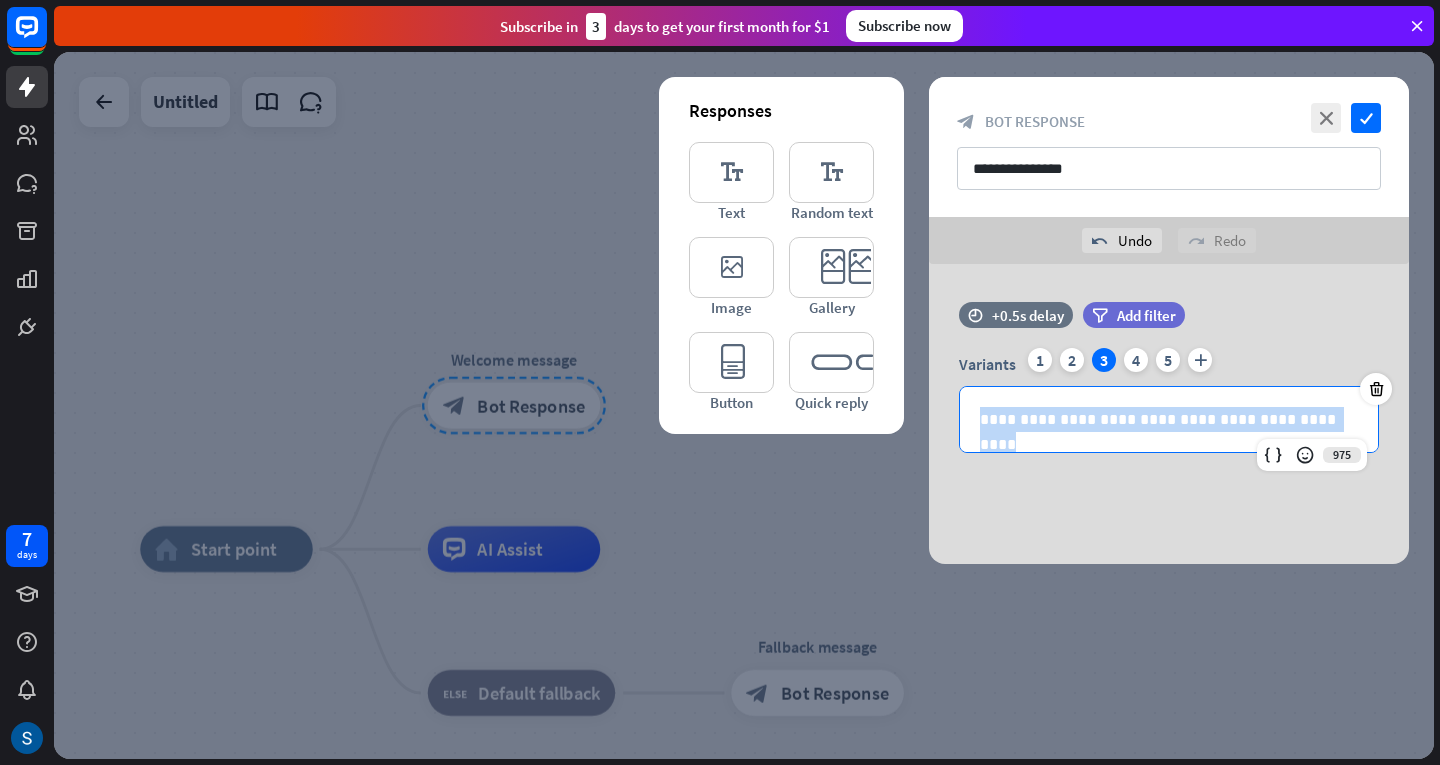 drag, startPoint x: 1307, startPoint y: 422, endPoint x: 1439, endPoint y: 414, distance: 132.2422 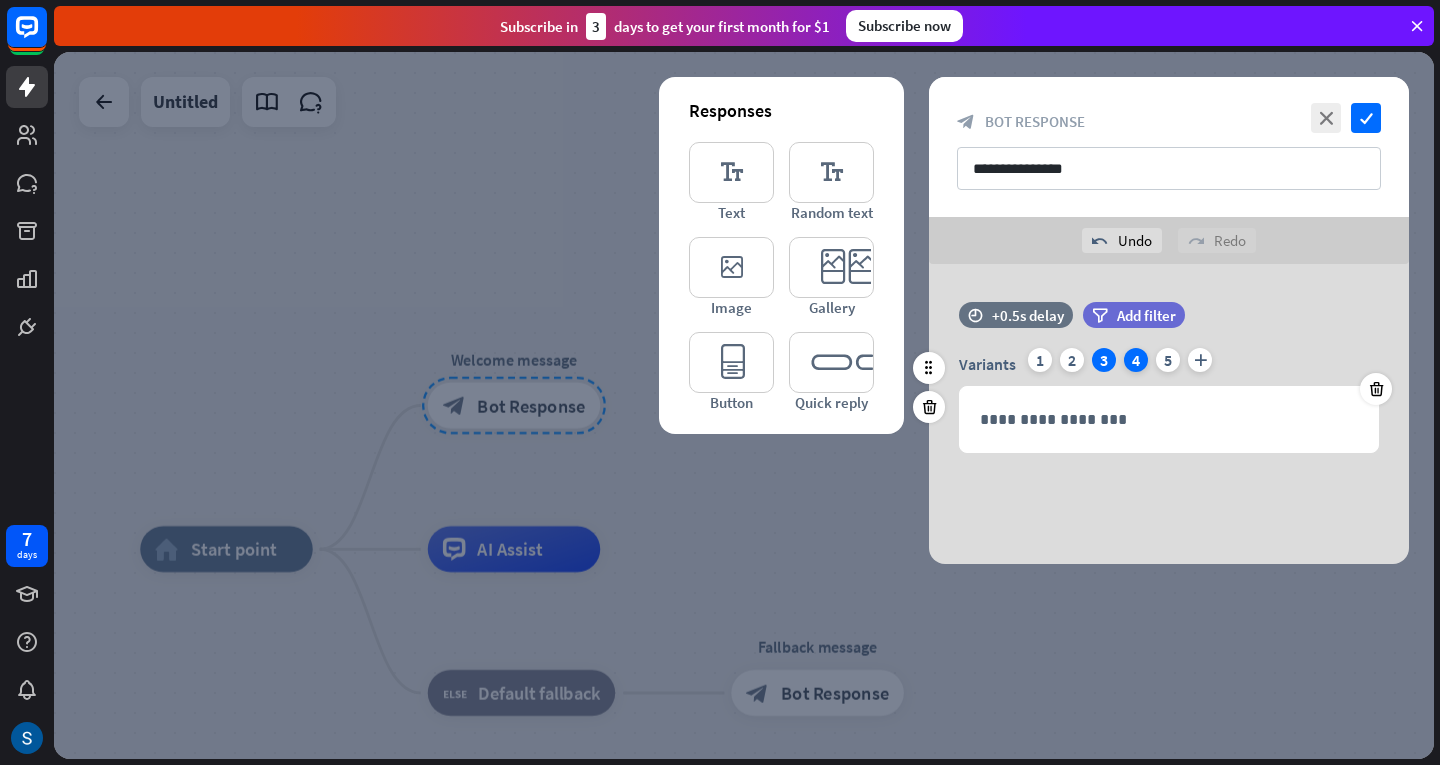 click on "4" at bounding box center [1136, 360] 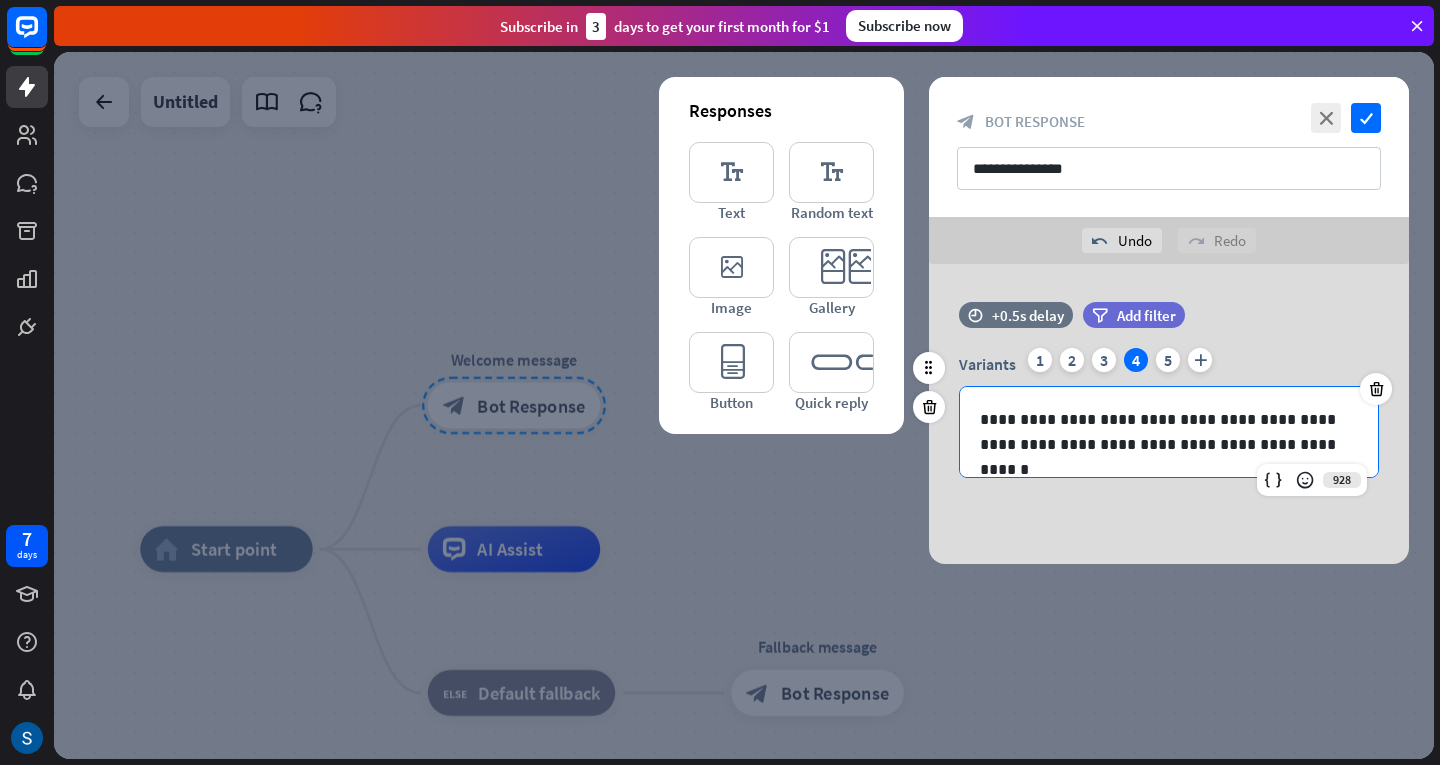 drag, startPoint x: 1011, startPoint y: 421, endPoint x: 1349, endPoint y: 474, distance: 342.1301 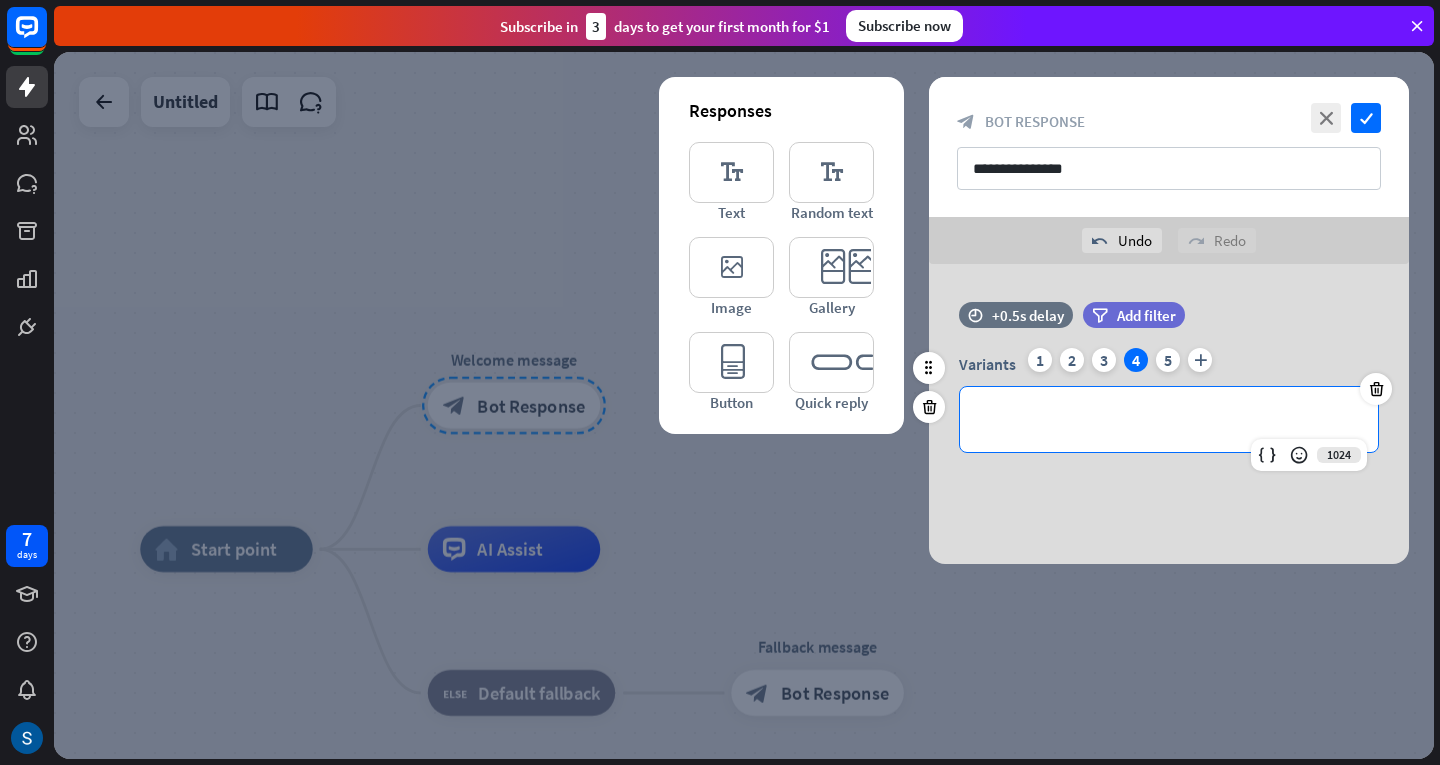 click on "Variants
1
2
3
4
5
plus" at bounding box center [1169, 364] 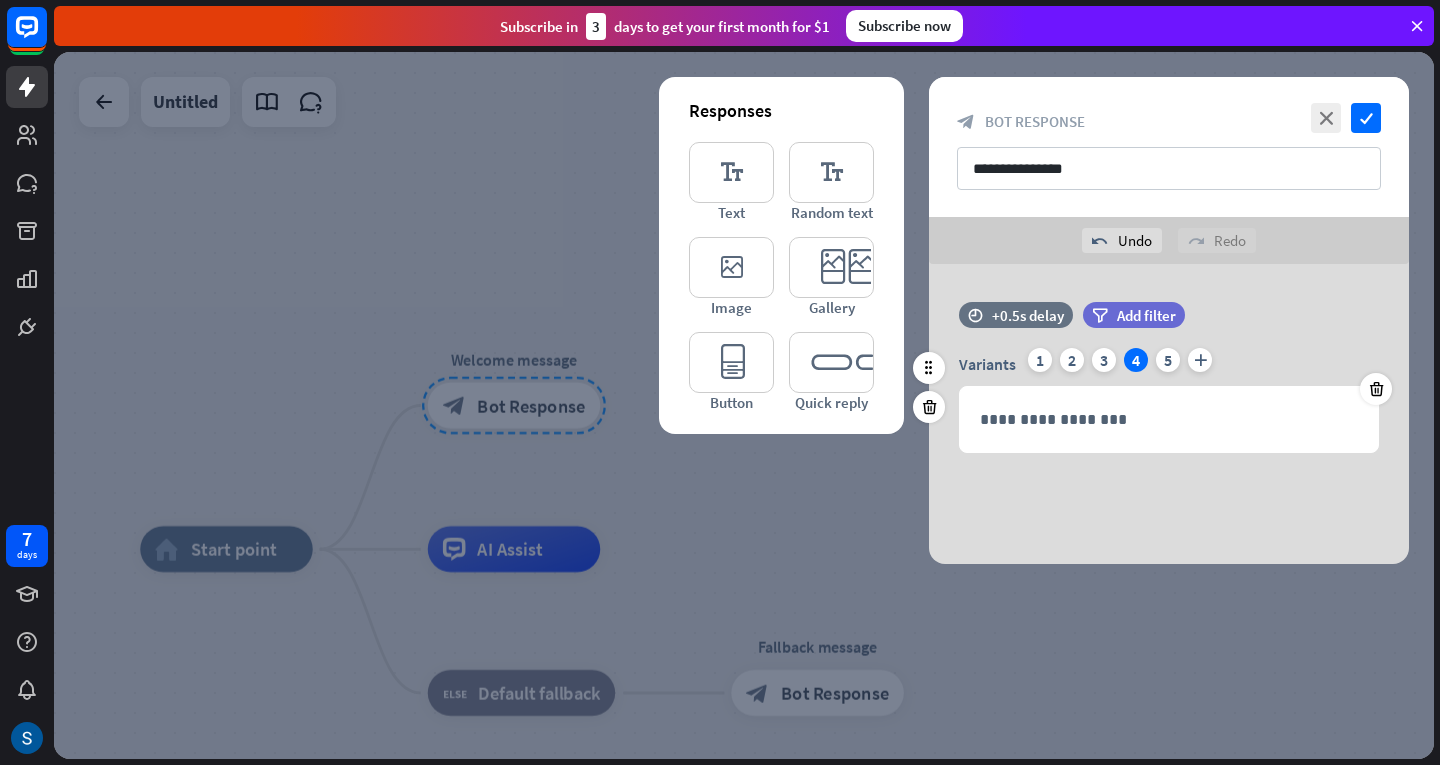 click on "Variants
1
2
3
4
5
plus" at bounding box center [1169, 364] 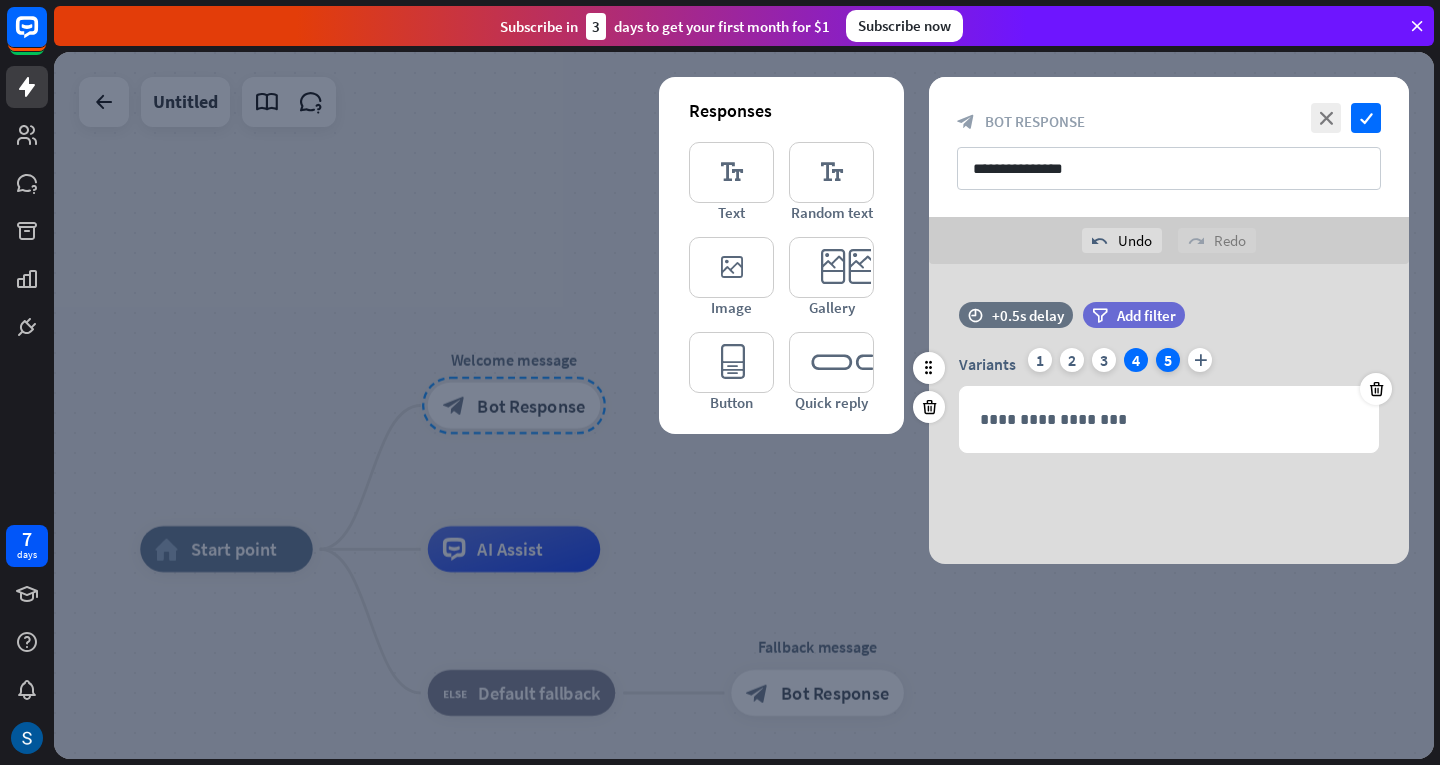 click on "5" at bounding box center [1168, 360] 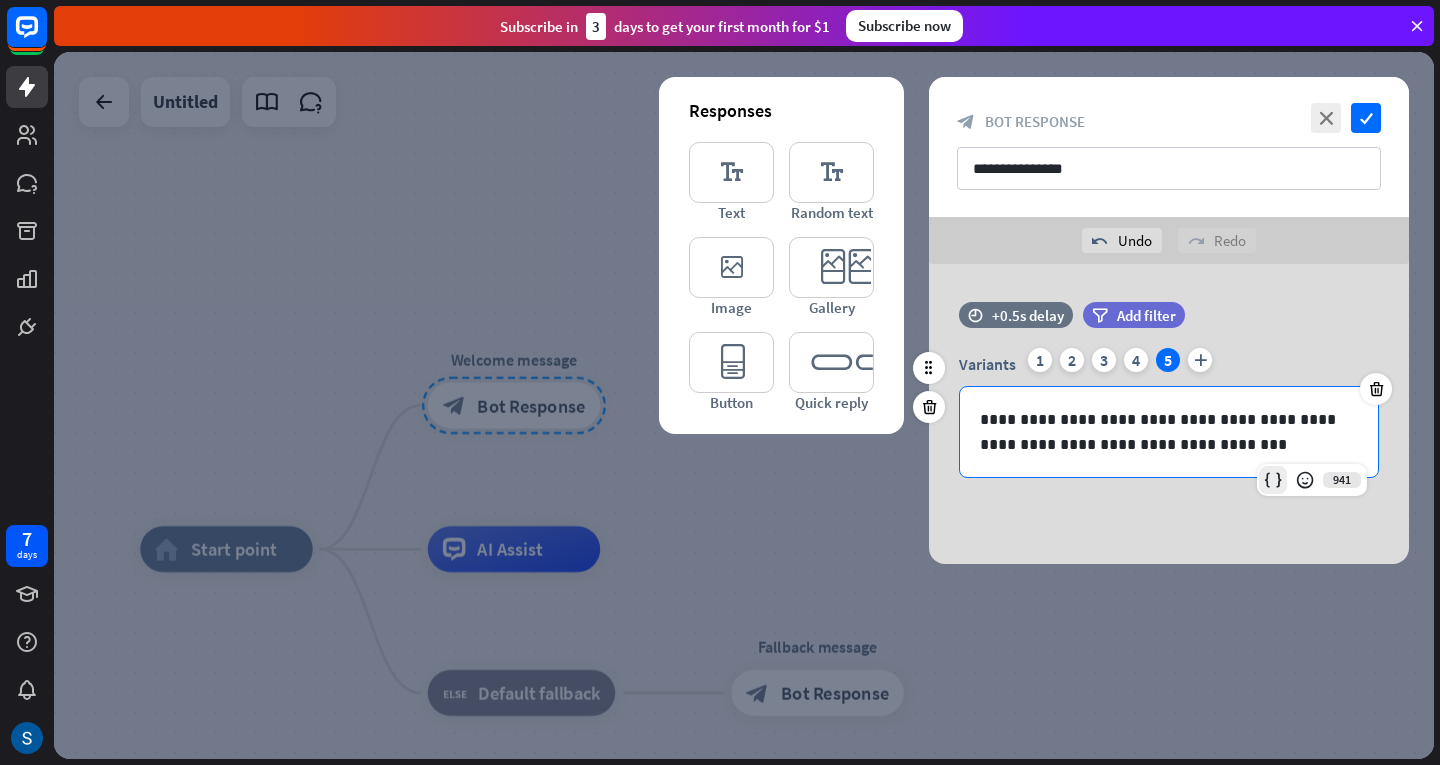 drag, startPoint x: 973, startPoint y: 424, endPoint x: 1273, endPoint y: 481, distance: 305.367 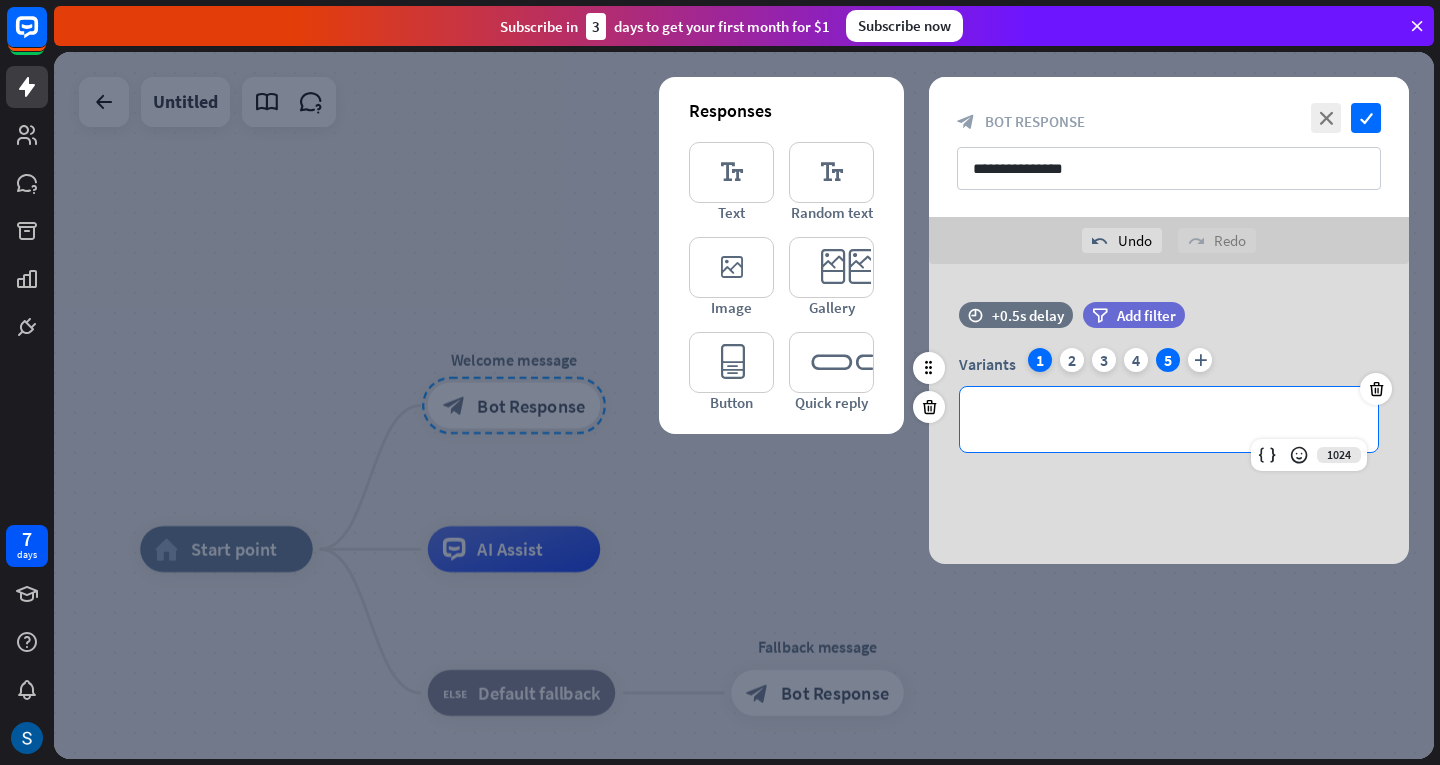 click on "1" at bounding box center [1040, 360] 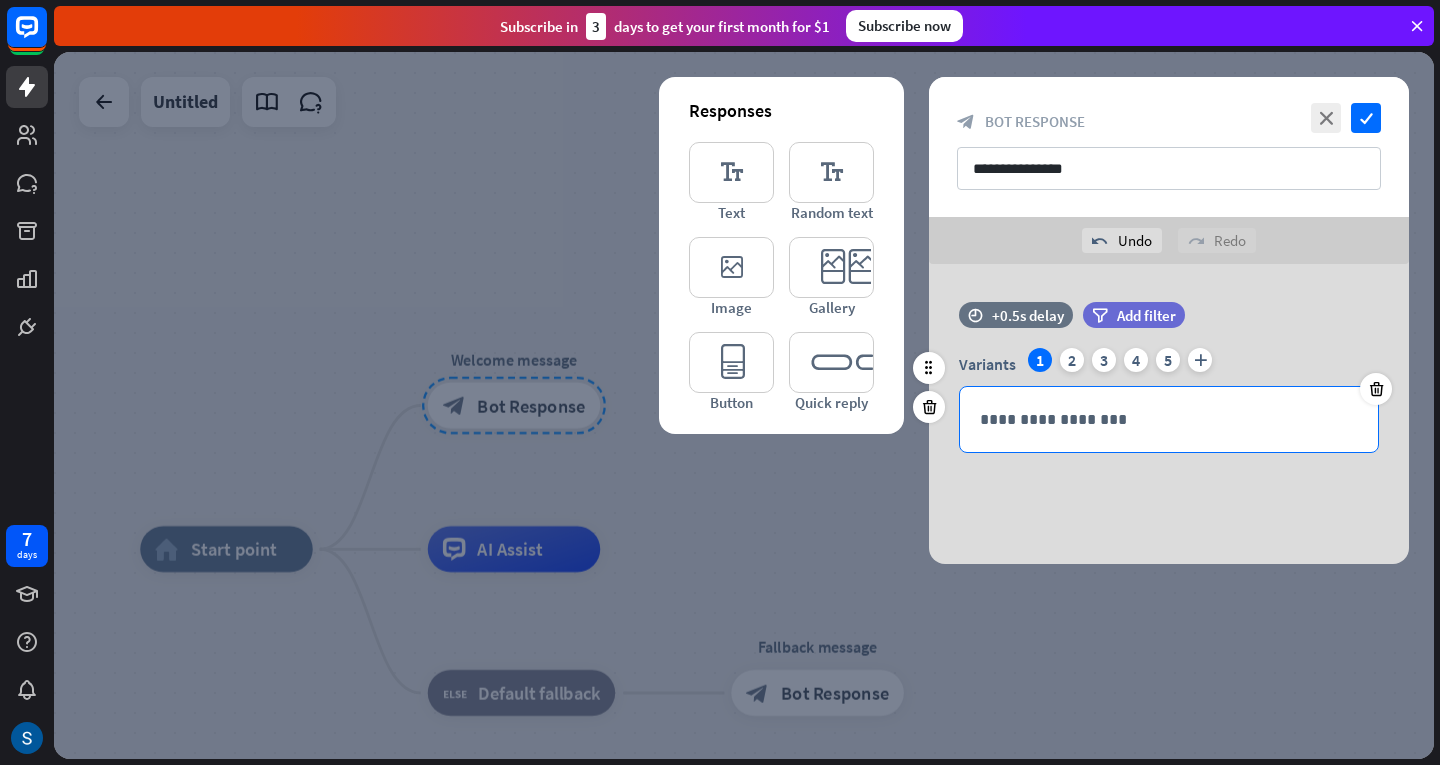 click on "**********" at bounding box center [1169, 419] 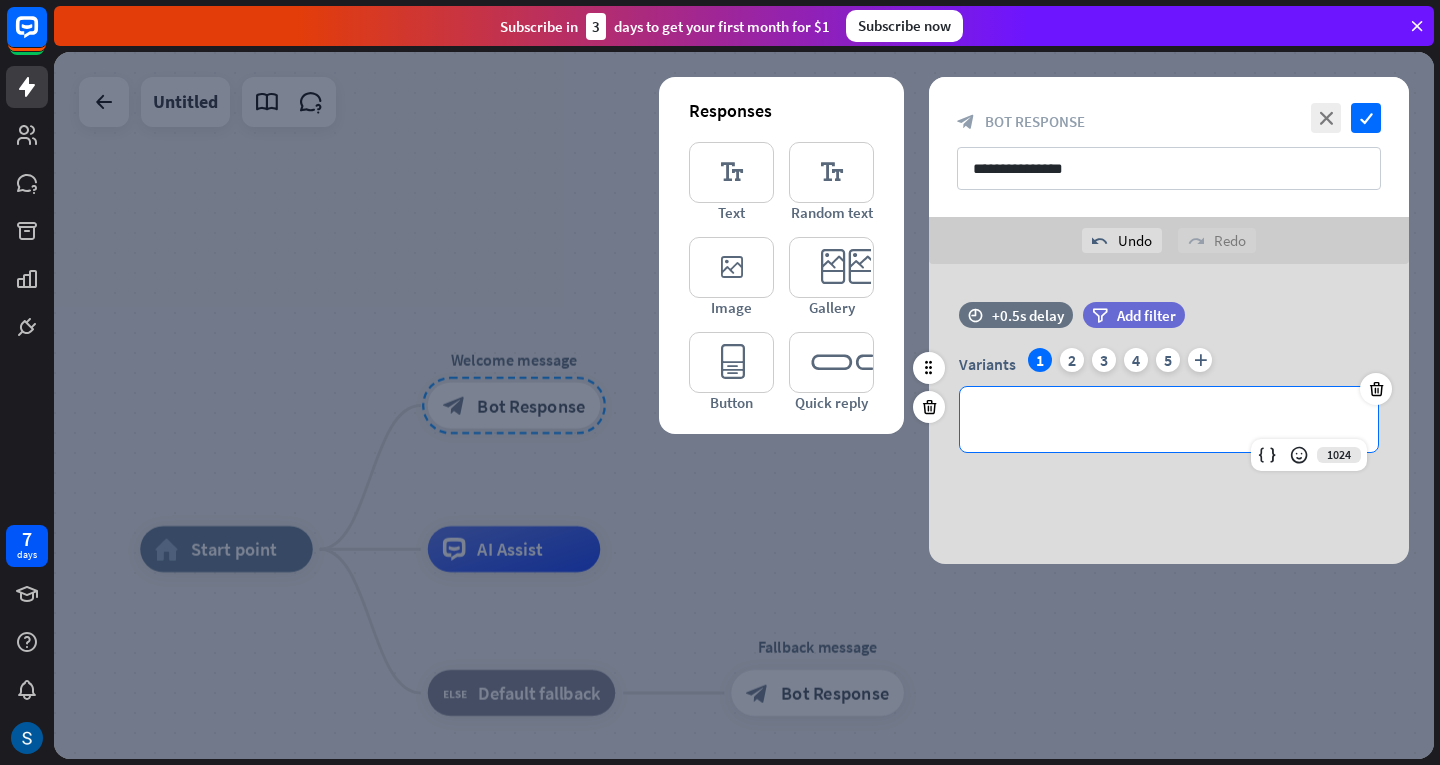 click on "**********" at bounding box center (1169, 419) 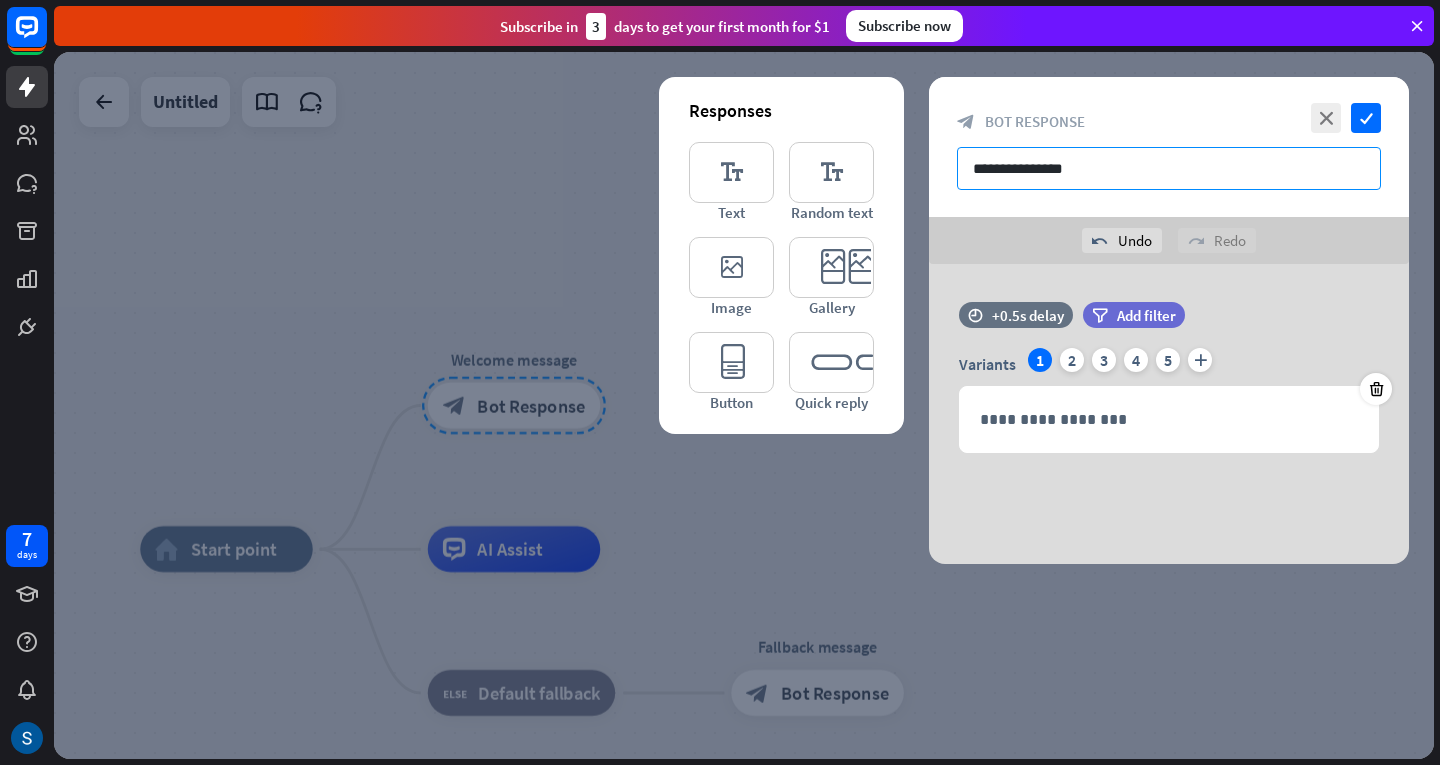 click on "**********" at bounding box center [1169, 168] 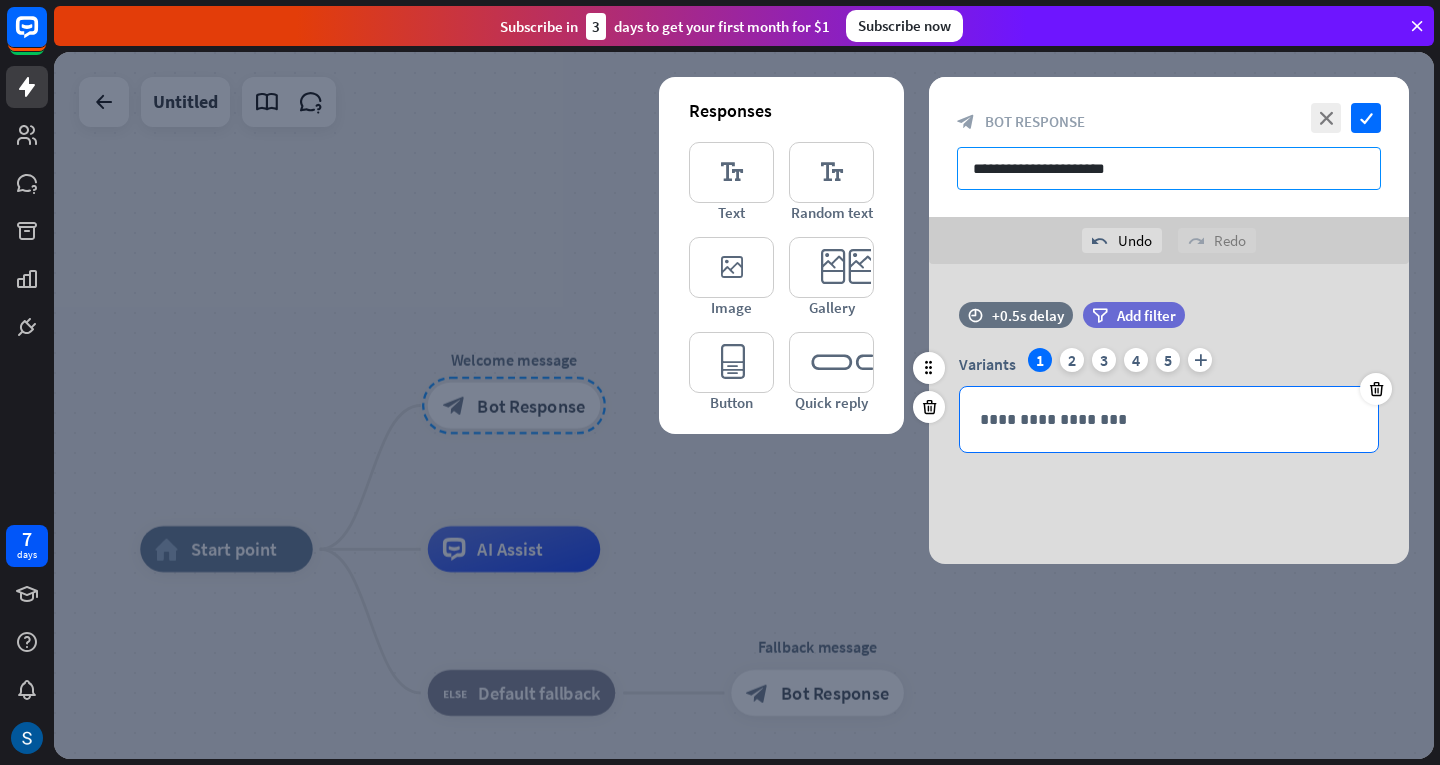 type on "**********" 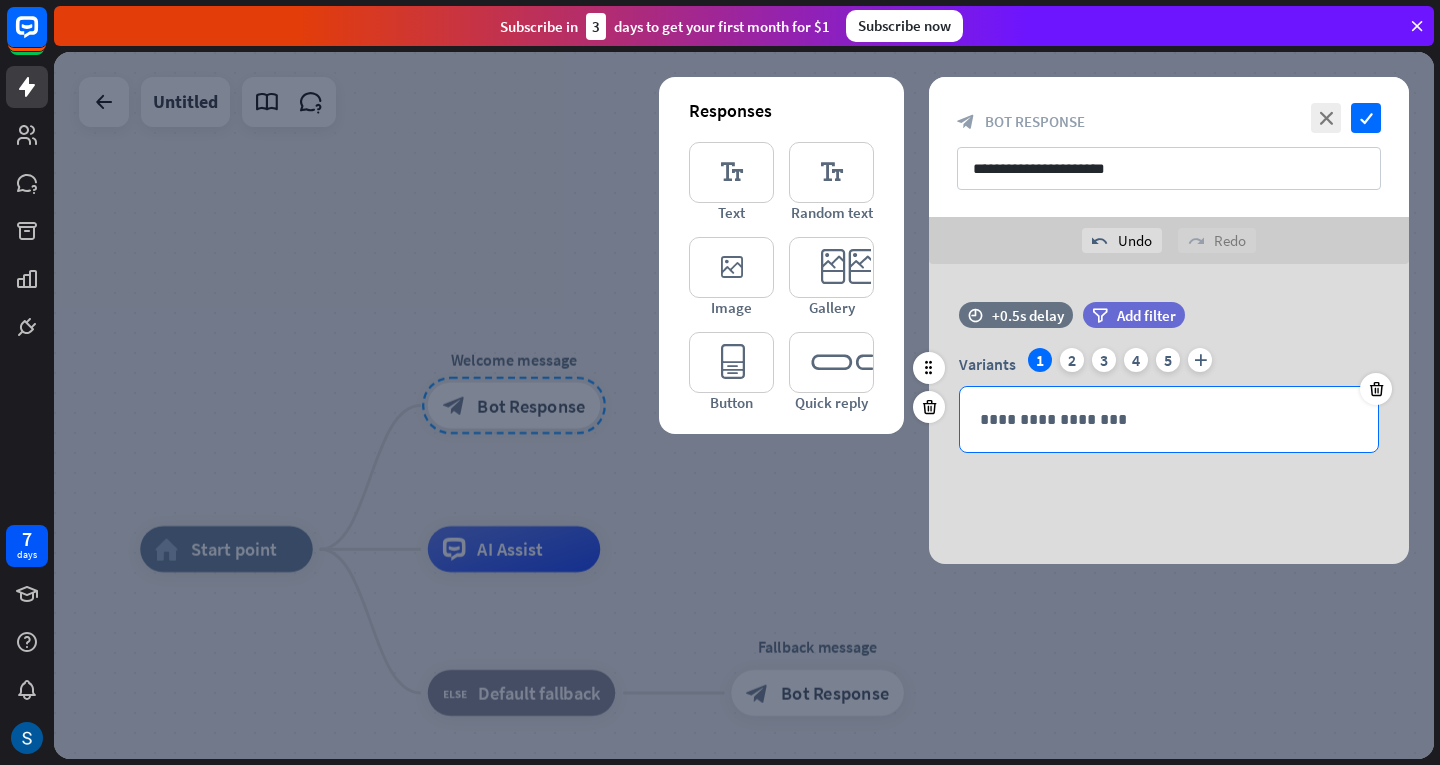 click on "**********" at bounding box center [1169, 419] 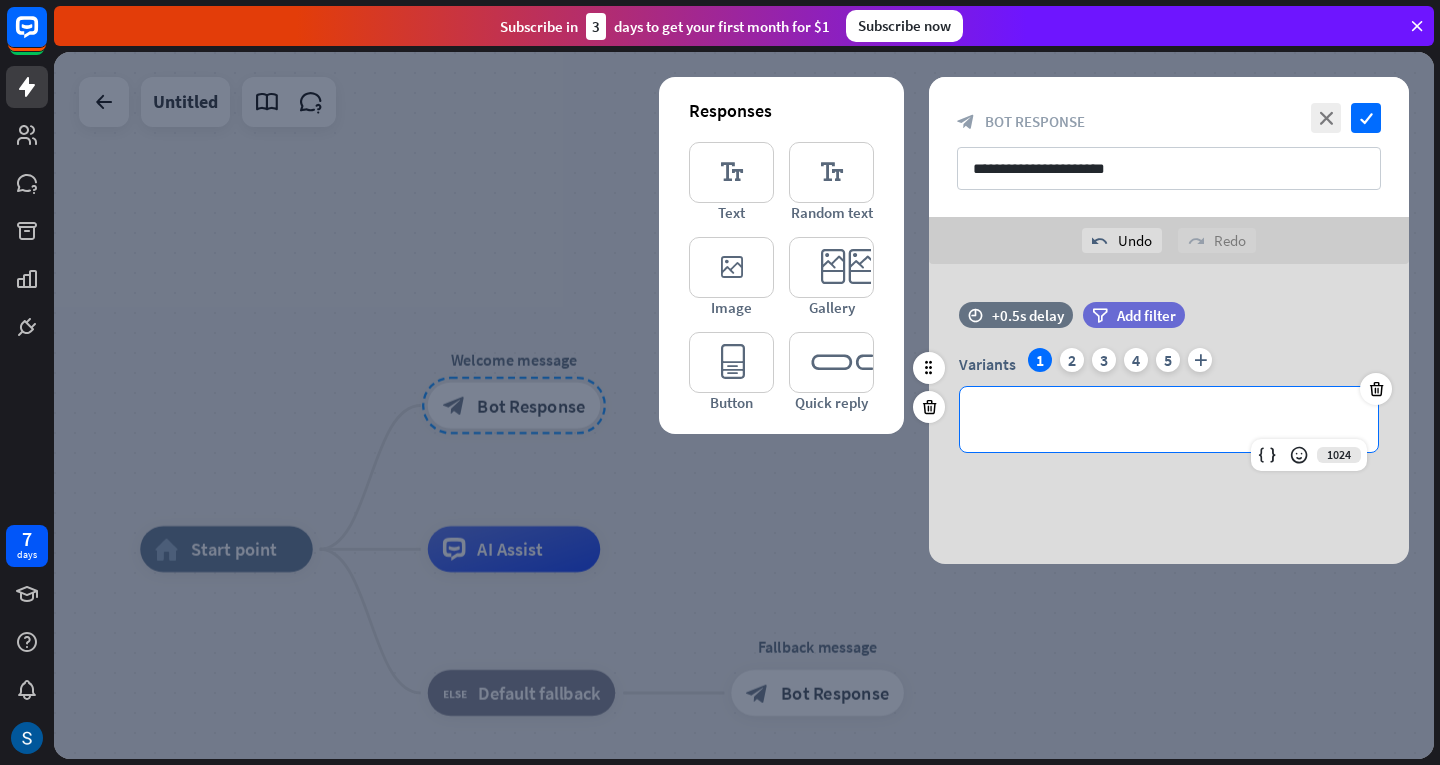 type 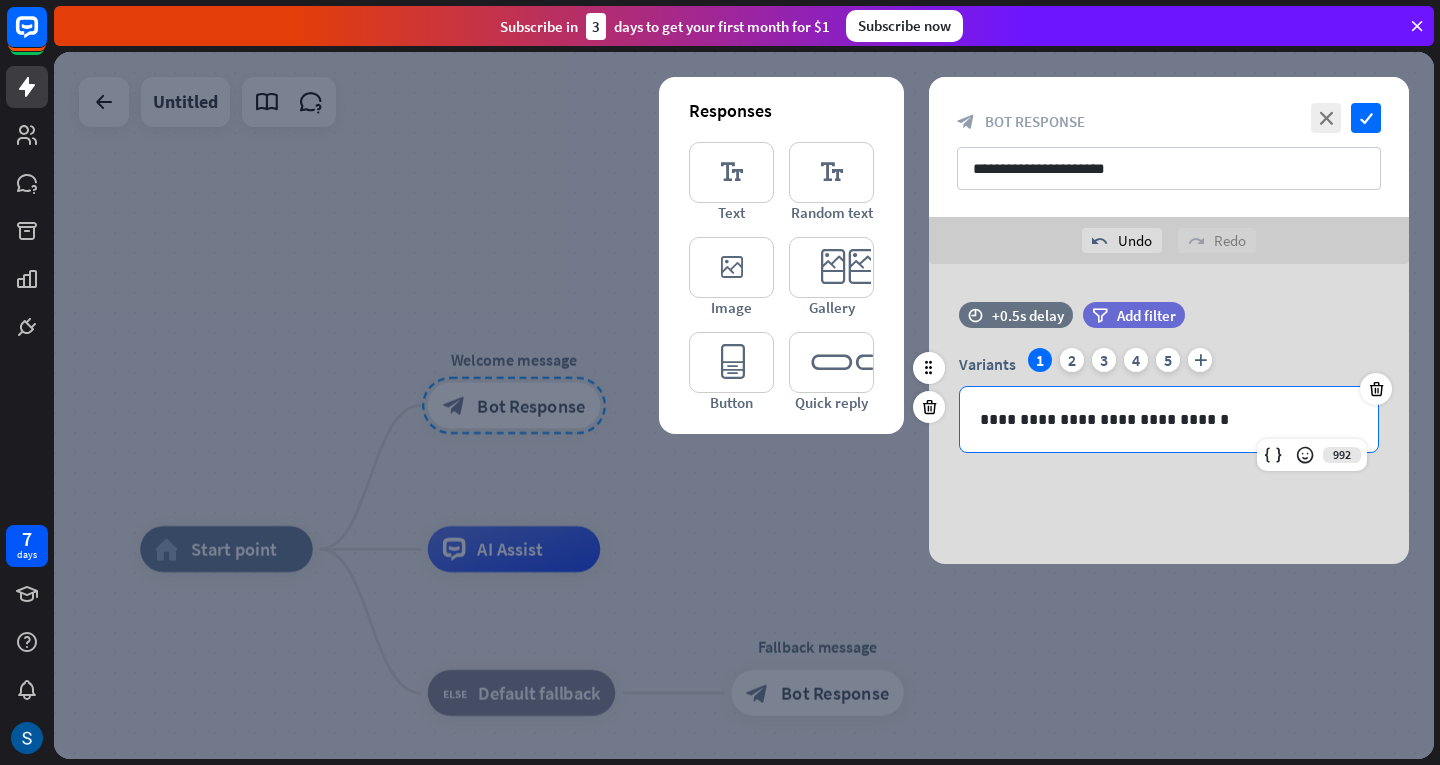 click on "**********" at bounding box center [1169, 419] 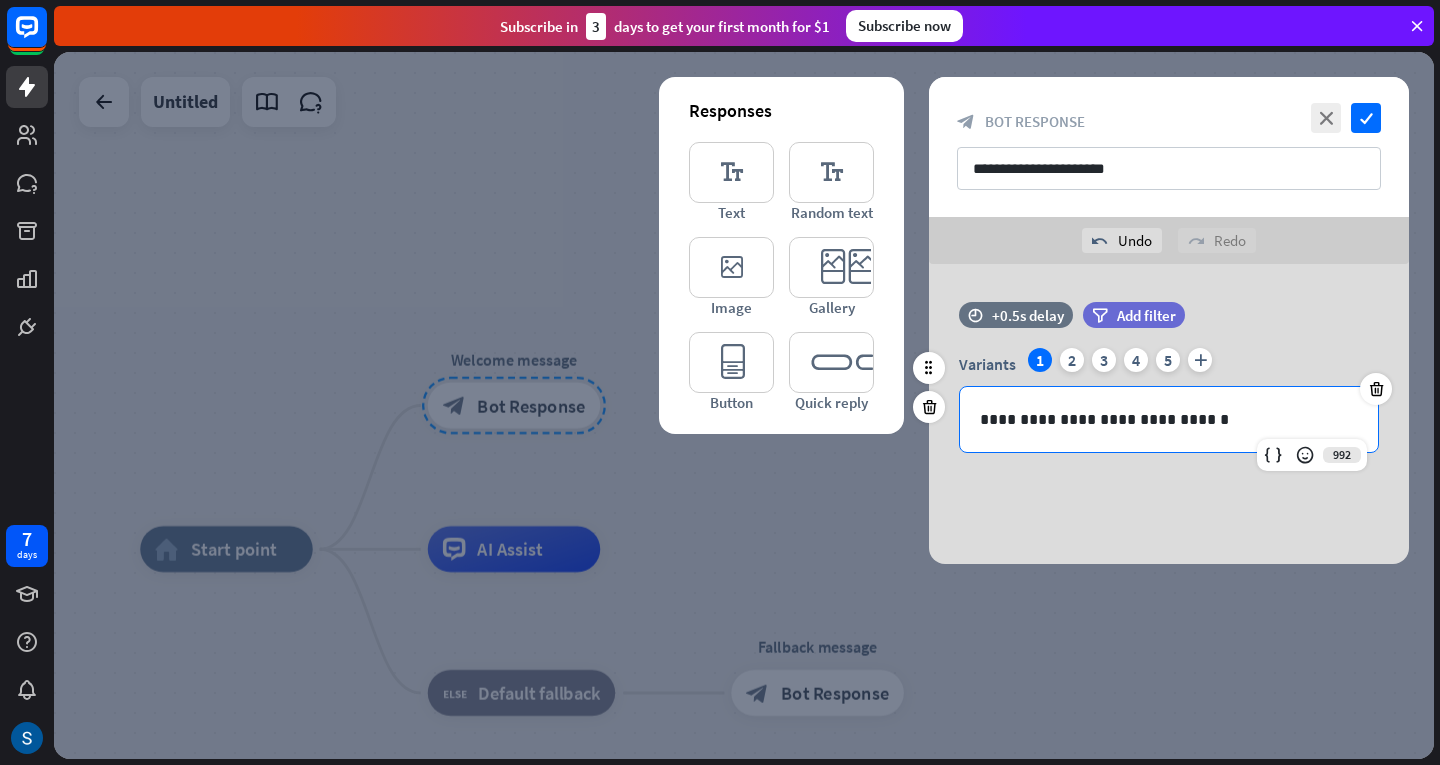 click on "**********" at bounding box center [1169, 419] 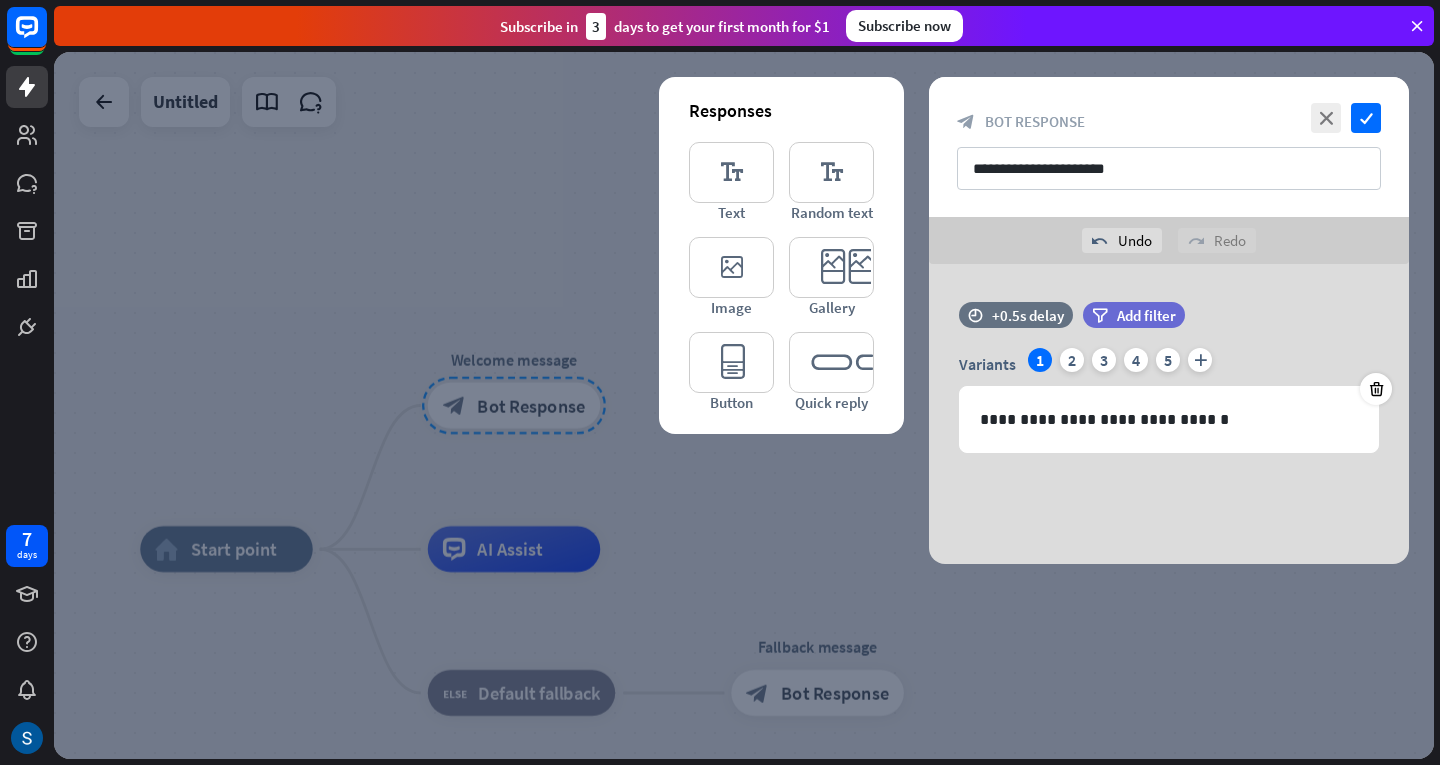 click on "redo
Redo" at bounding box center [1217, 240] 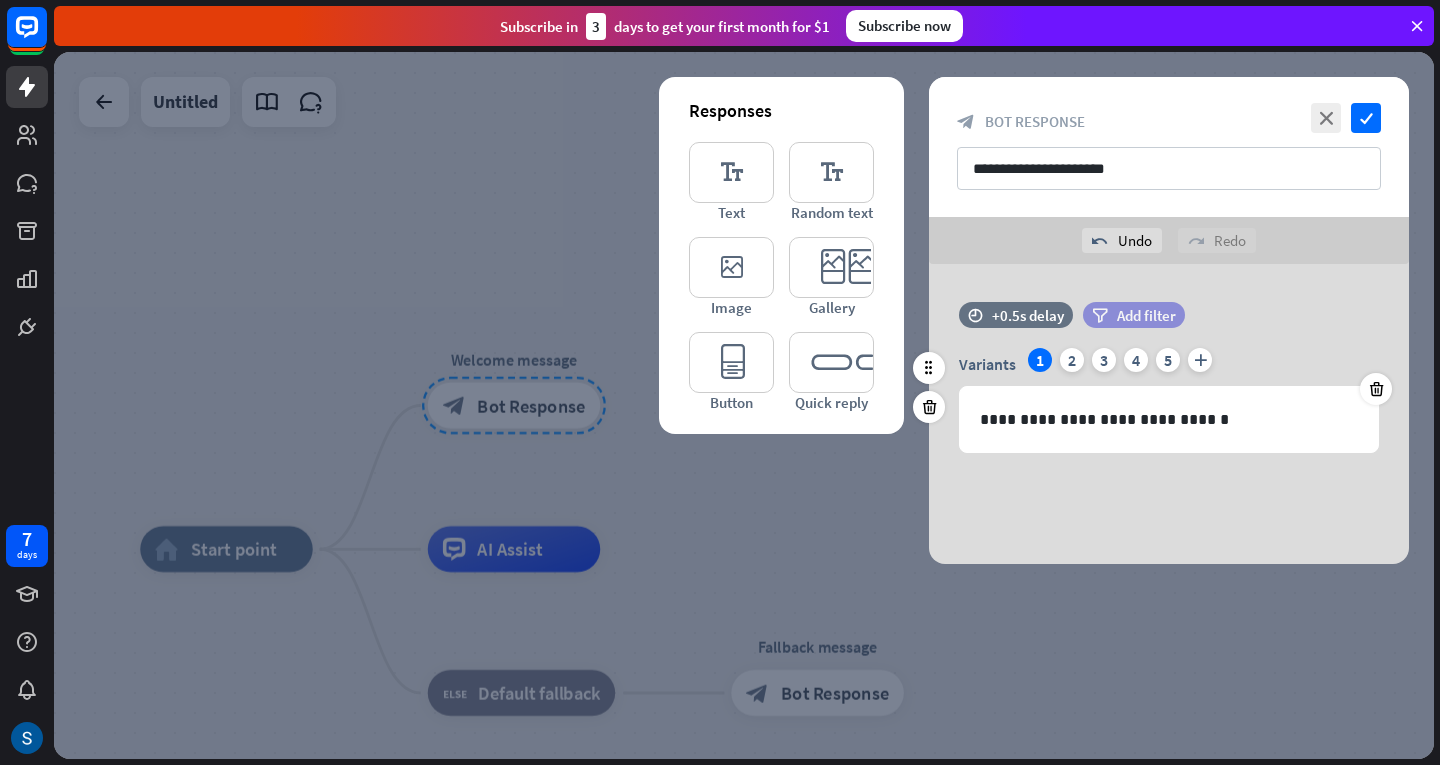 click on "filter" at bounding box center (1100, 315) 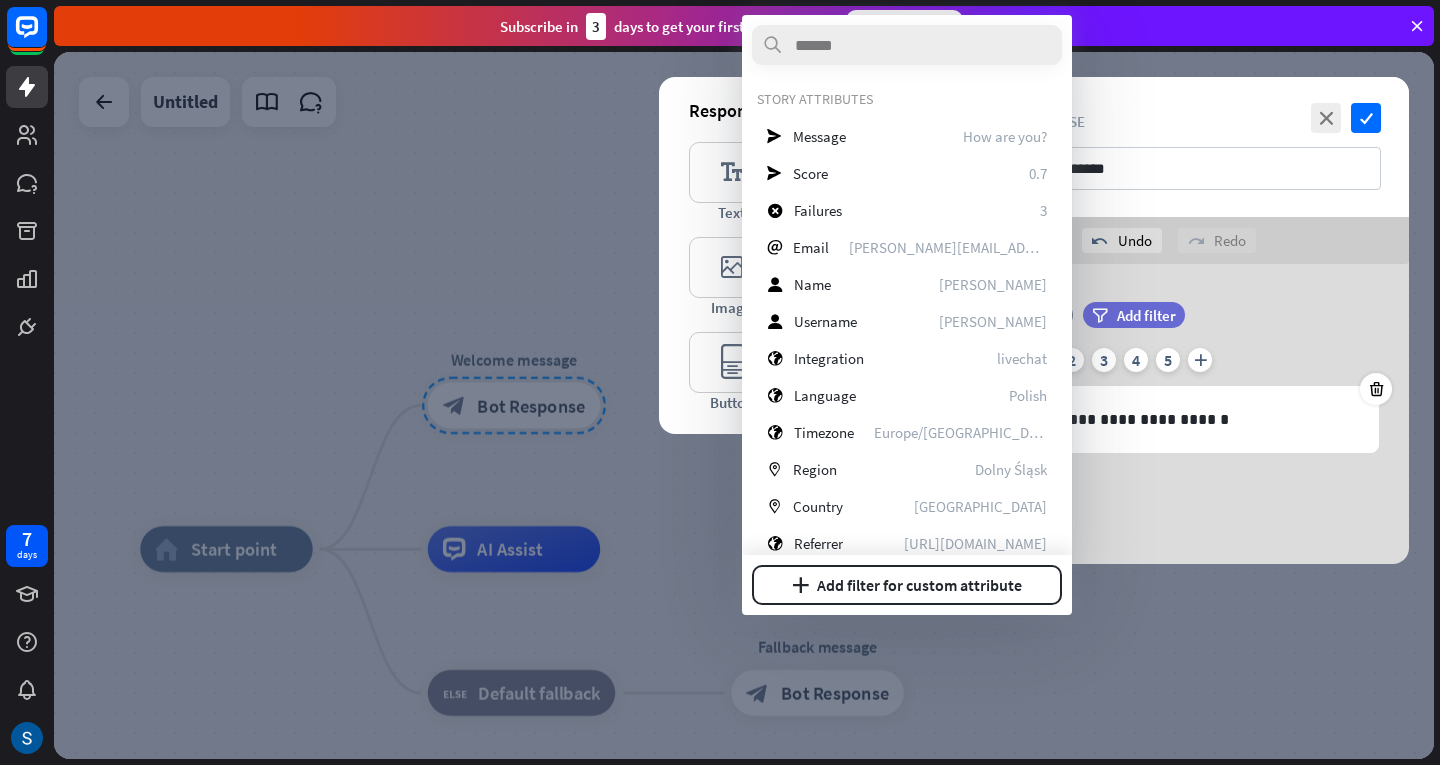 click on "**********" at bounding box center [1169, 414] 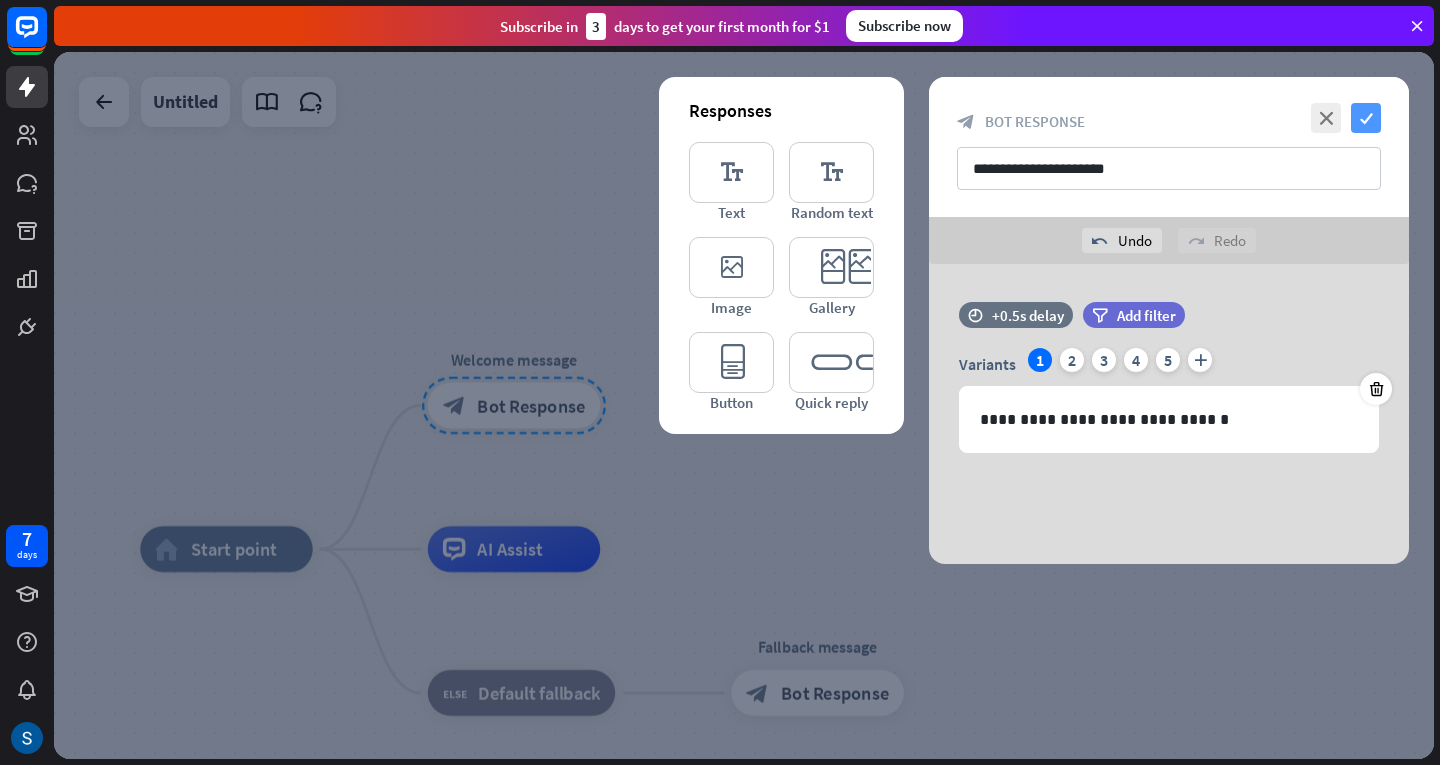 click on "check" at bounding box center [1366, 118] 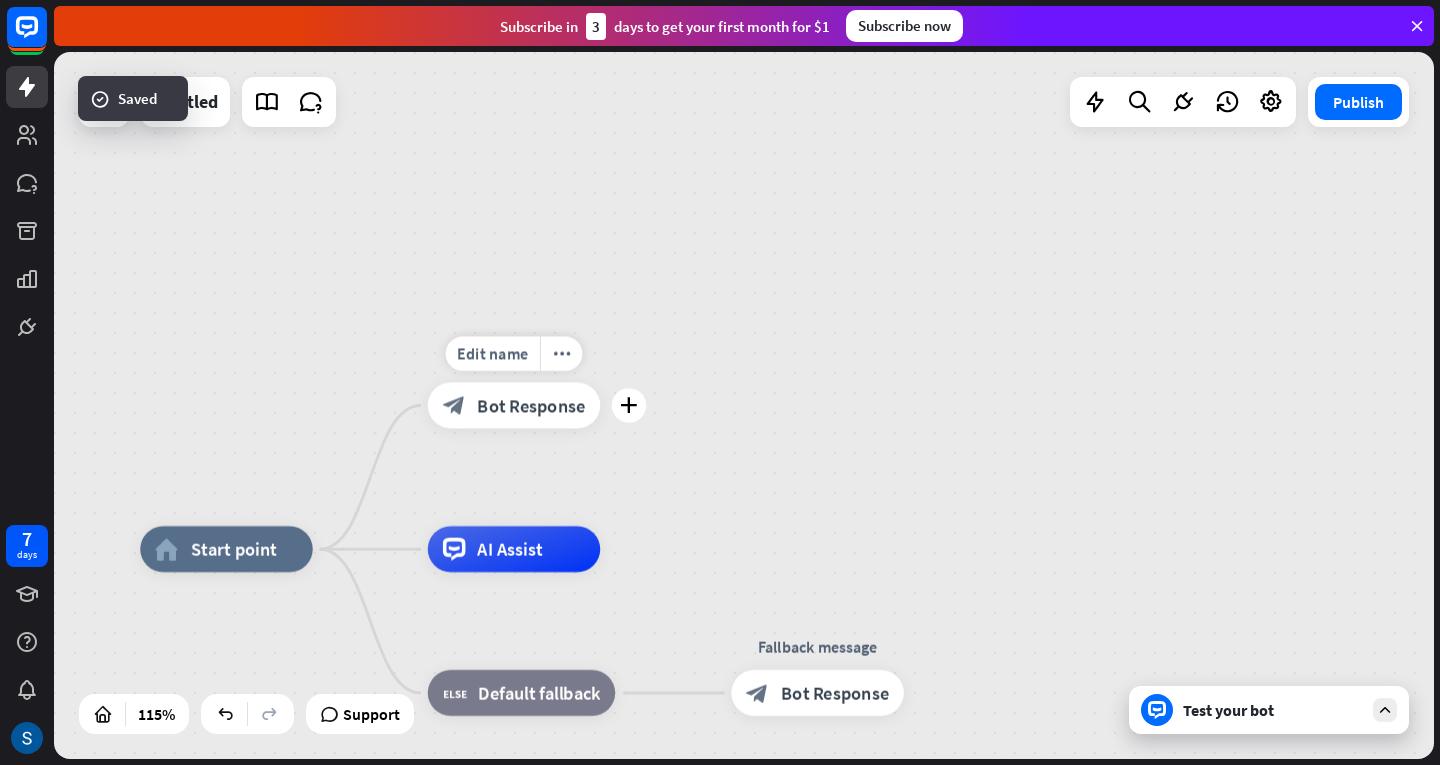 click on "Bot Response" at bounding box center (531, 405) 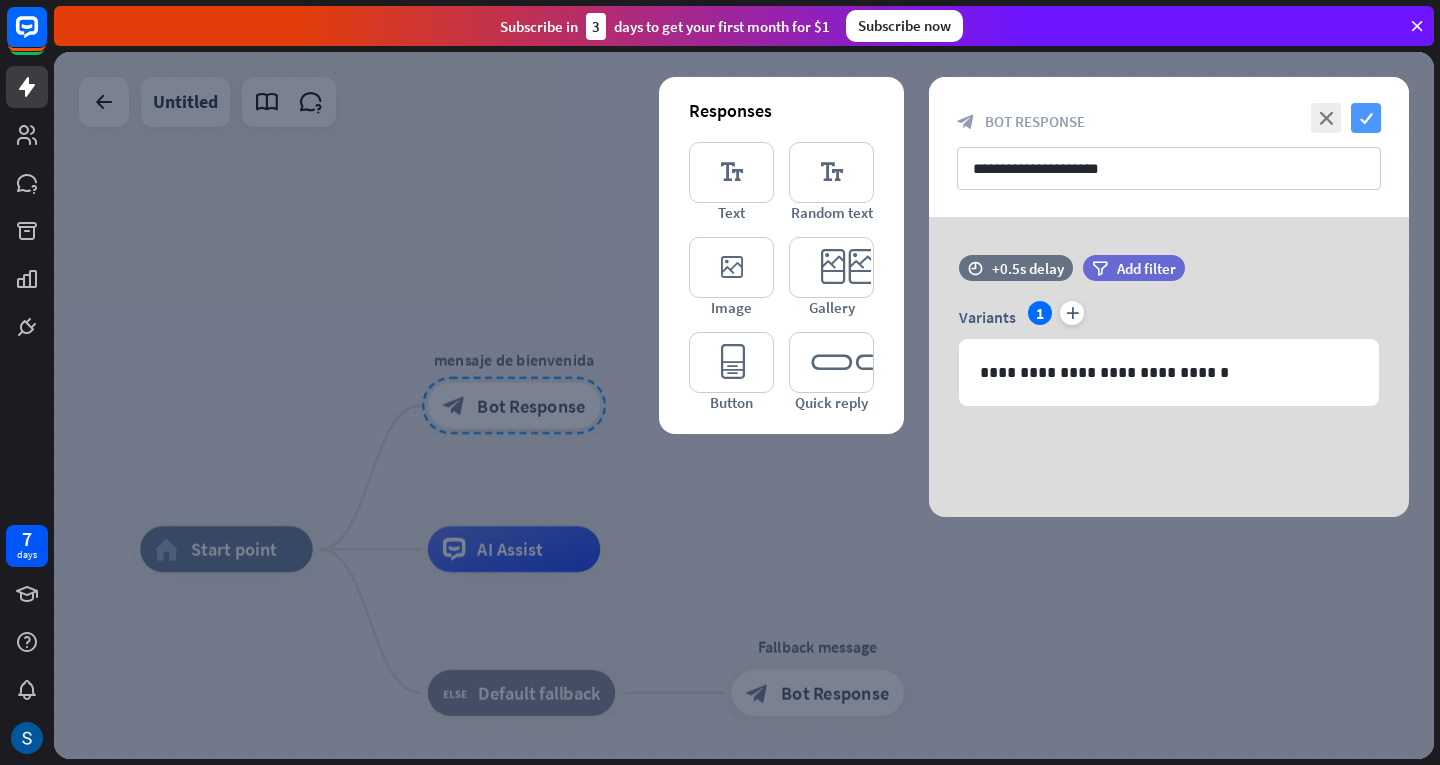 click on "check" at bounding box center (1366, 118) 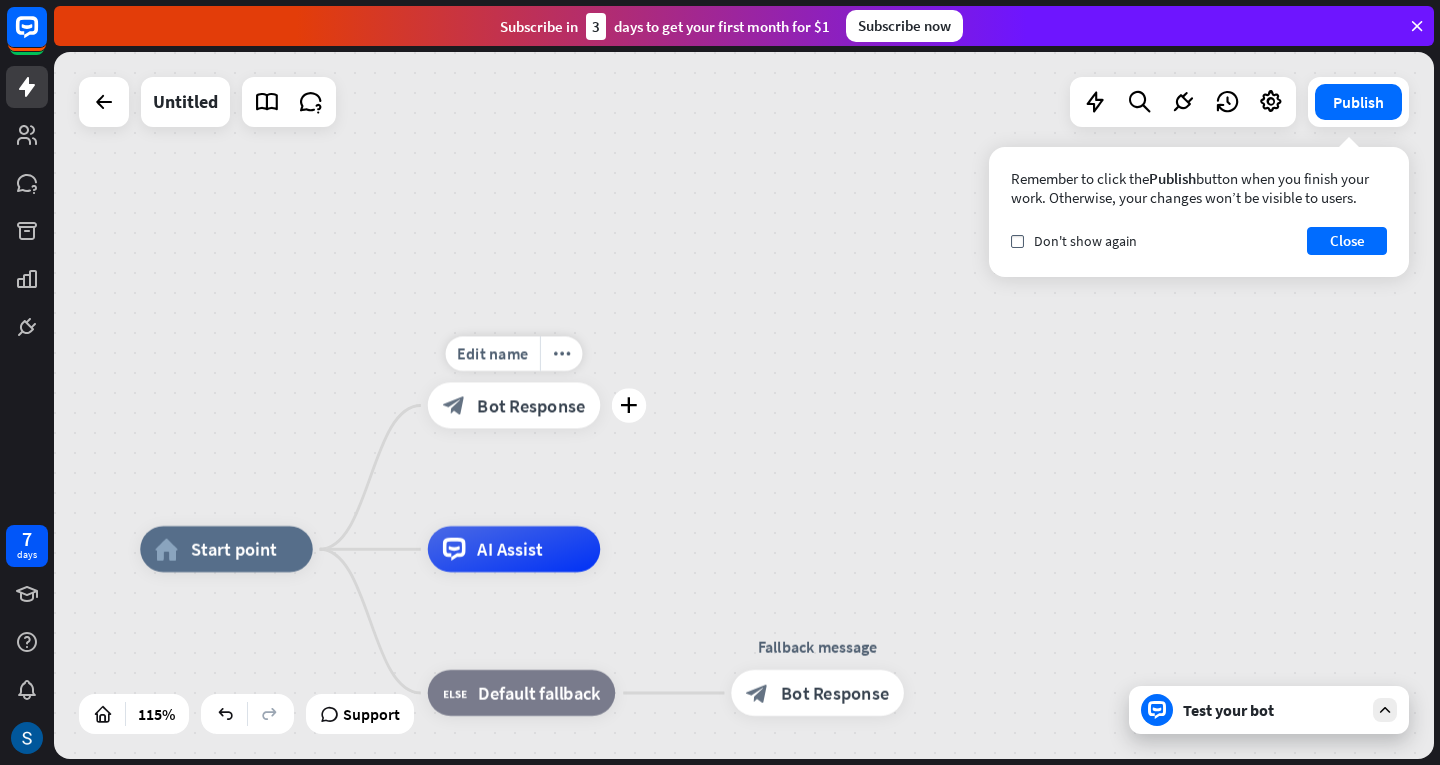 click on "Bot Response" at bounding box center (531, 405) 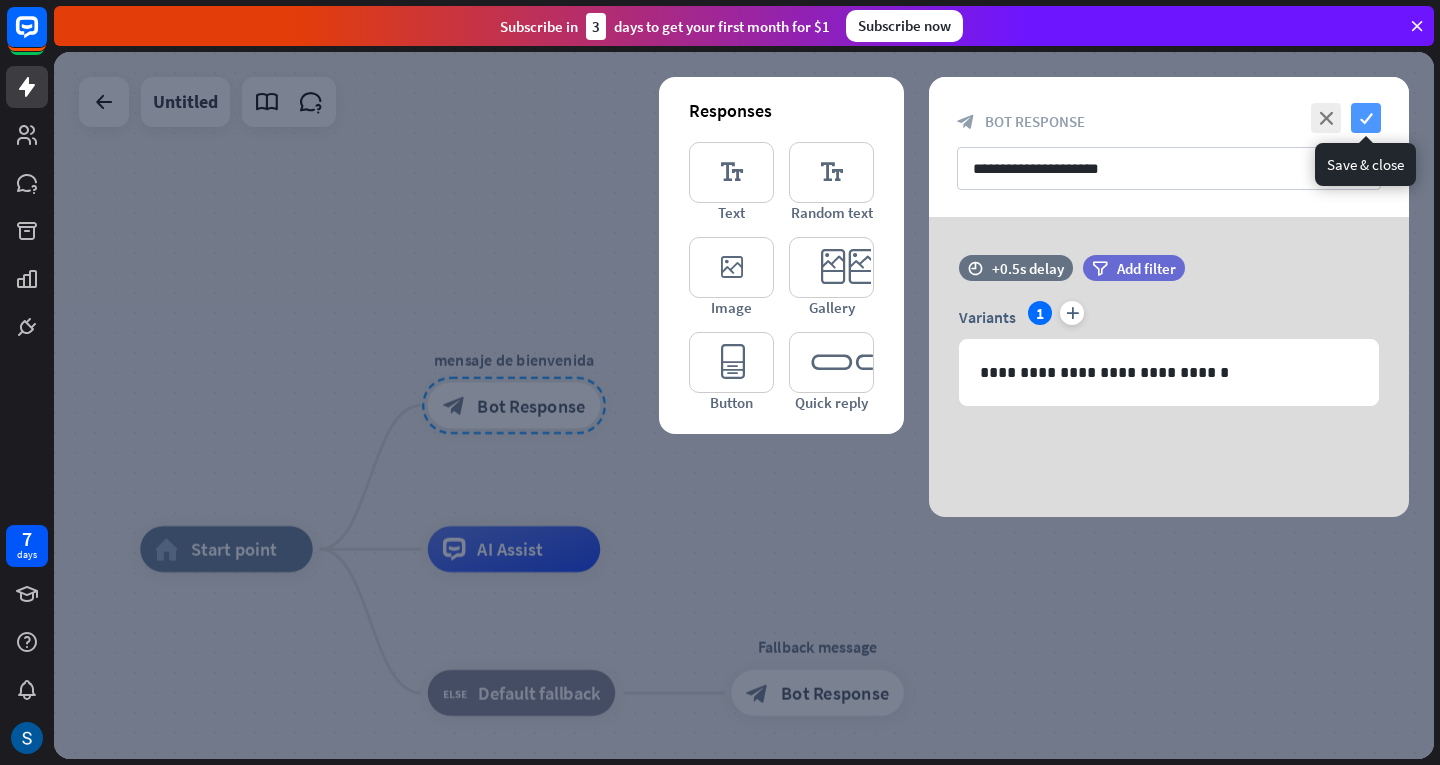click on "check" at bounding box center [1366, 118] 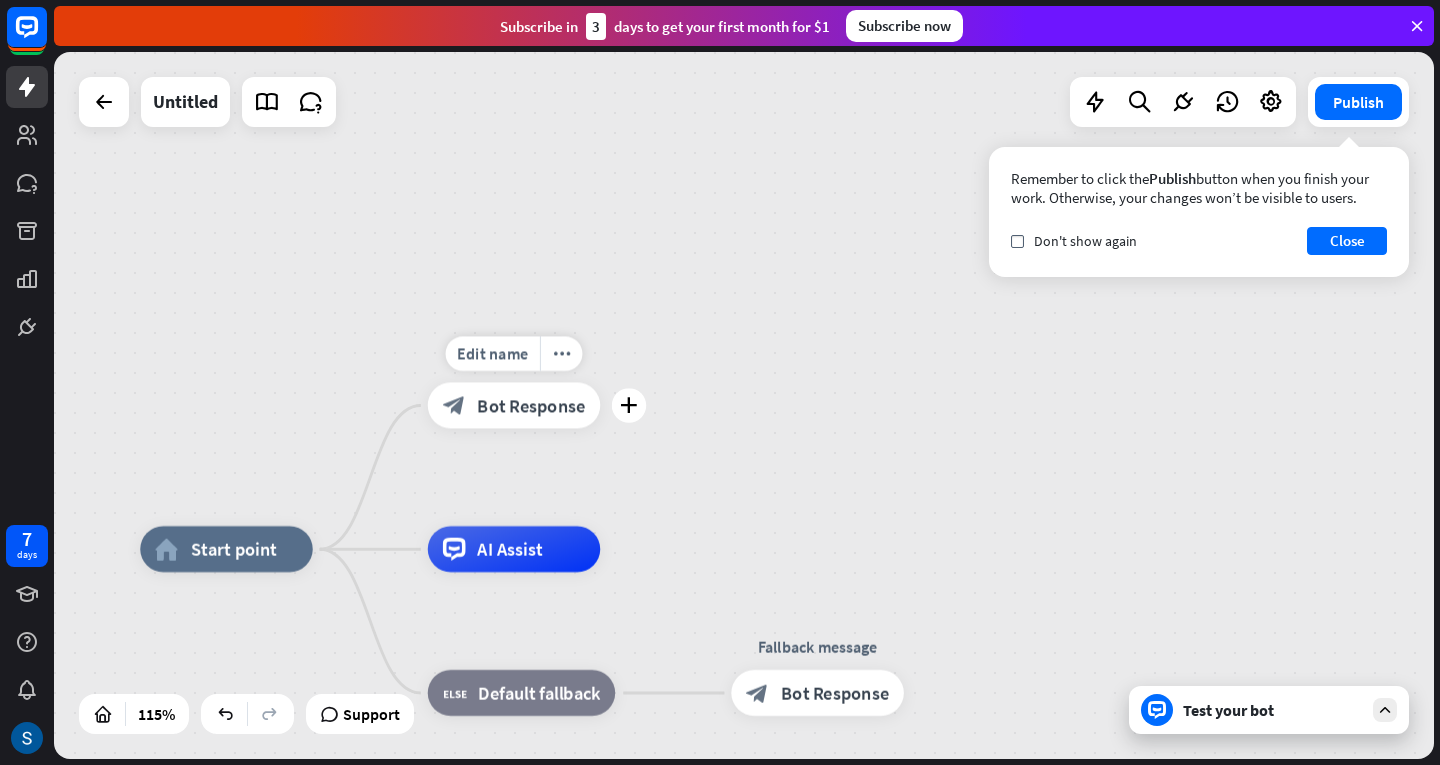 click on "Bot Response" at bounding box center [531, 405] 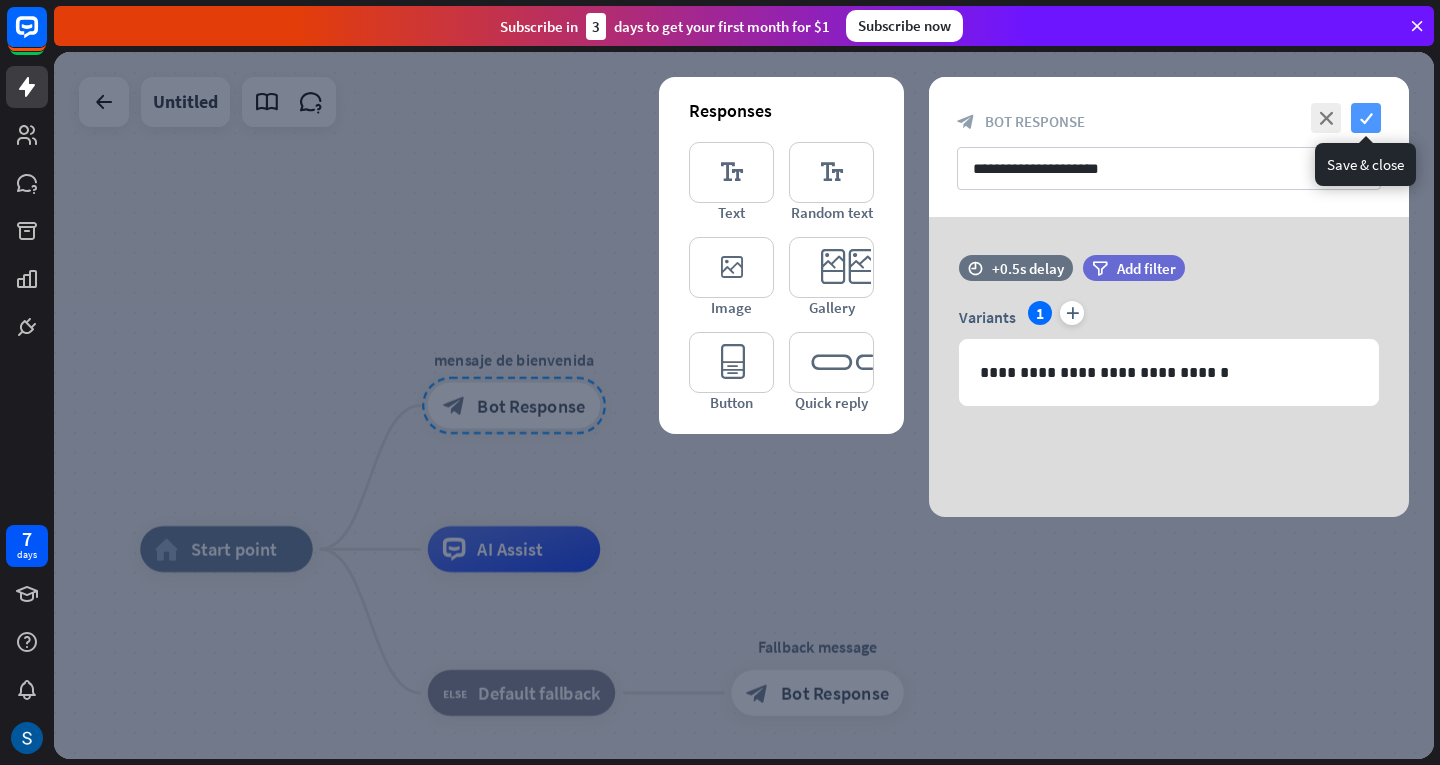 click on "check" at bounding box center (1366, 118) 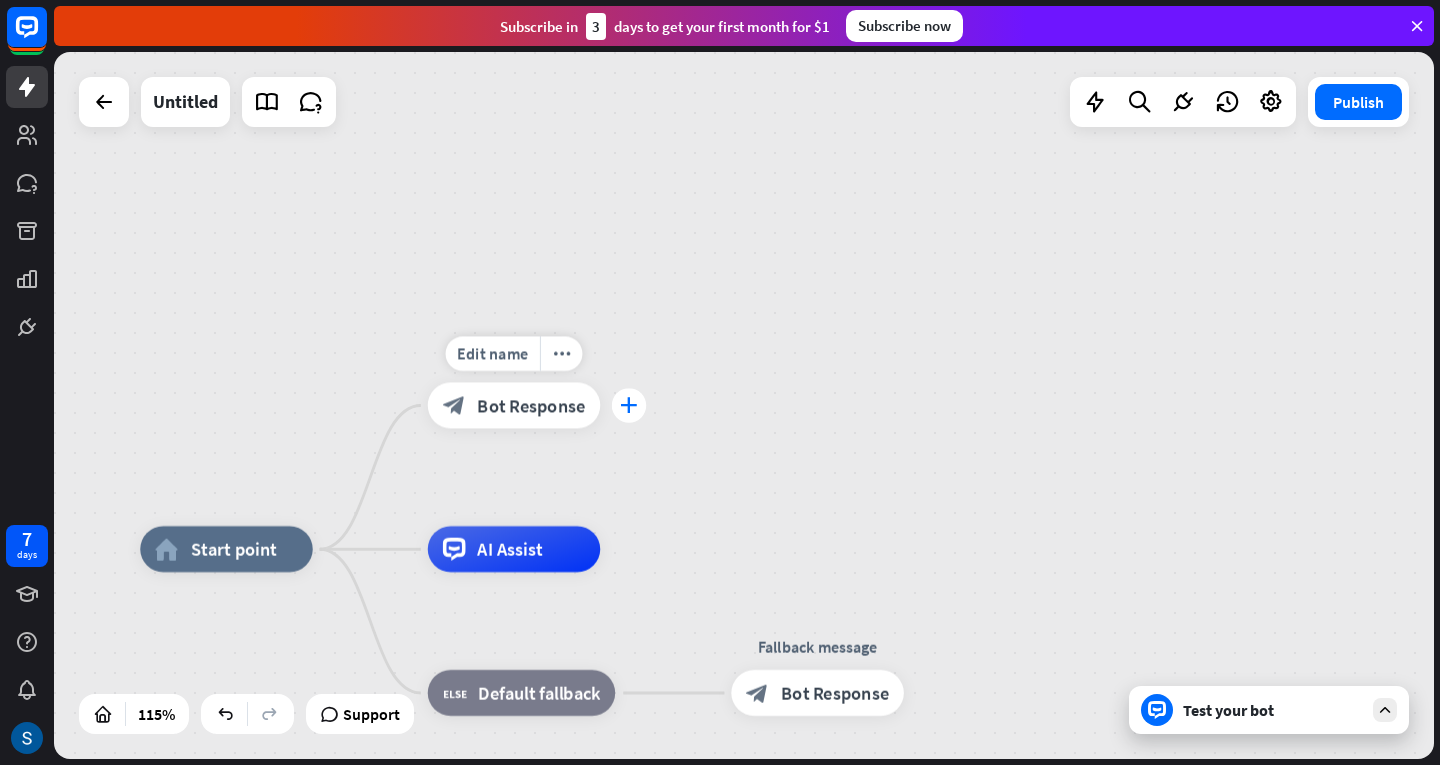click on "plus" at bounding box center [628, 405] 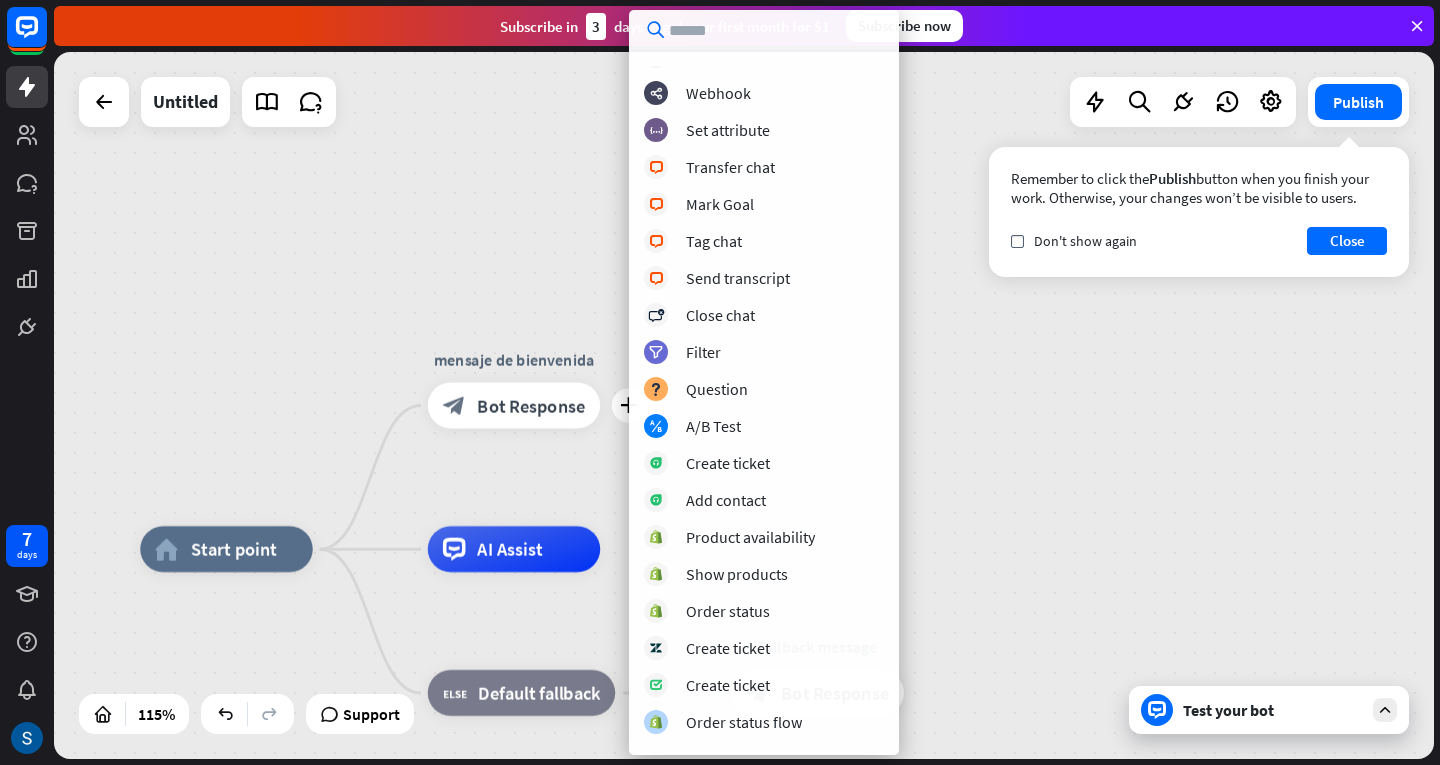 scroll, scrollTop: 400, scrollLeft: 0, axis: vertical 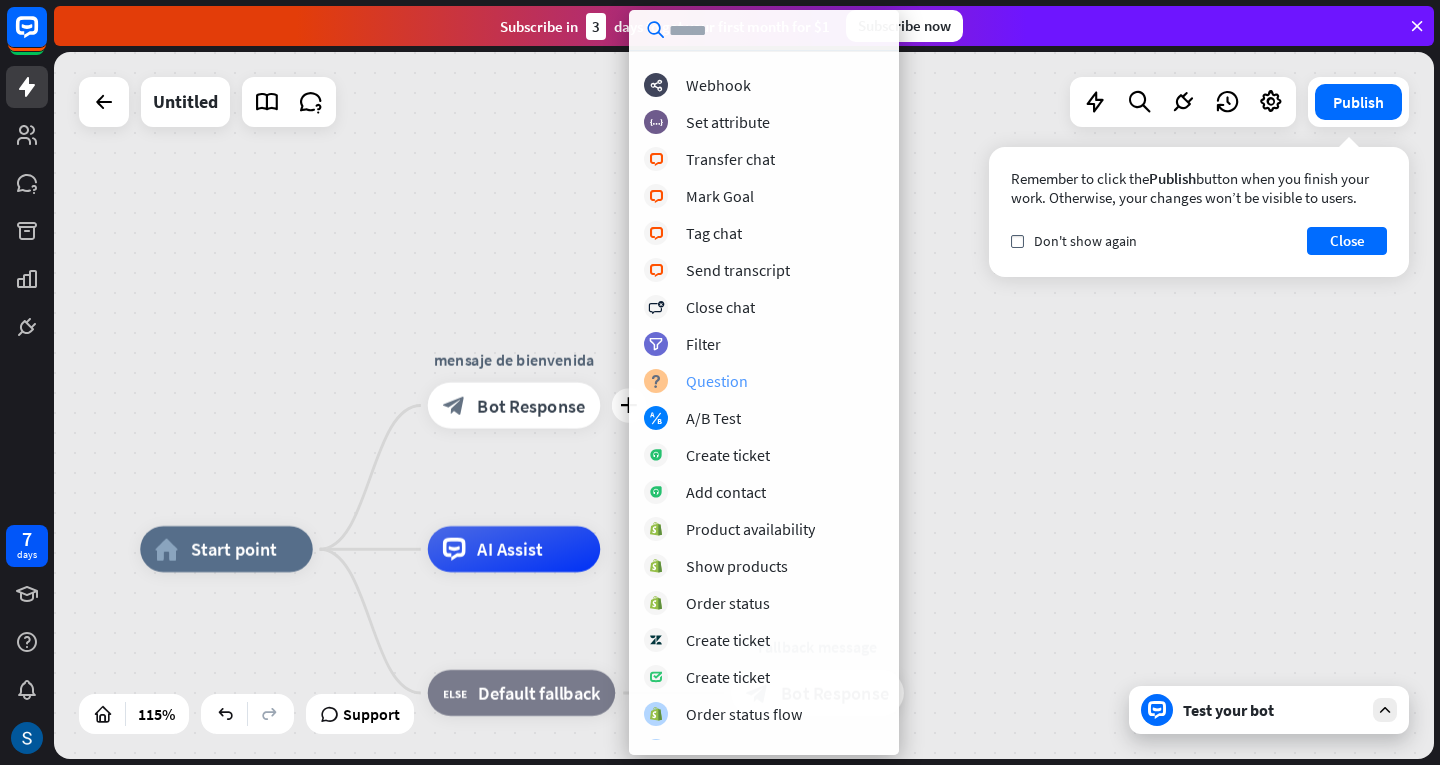 click on "Question" at bounding box center [717, 381] 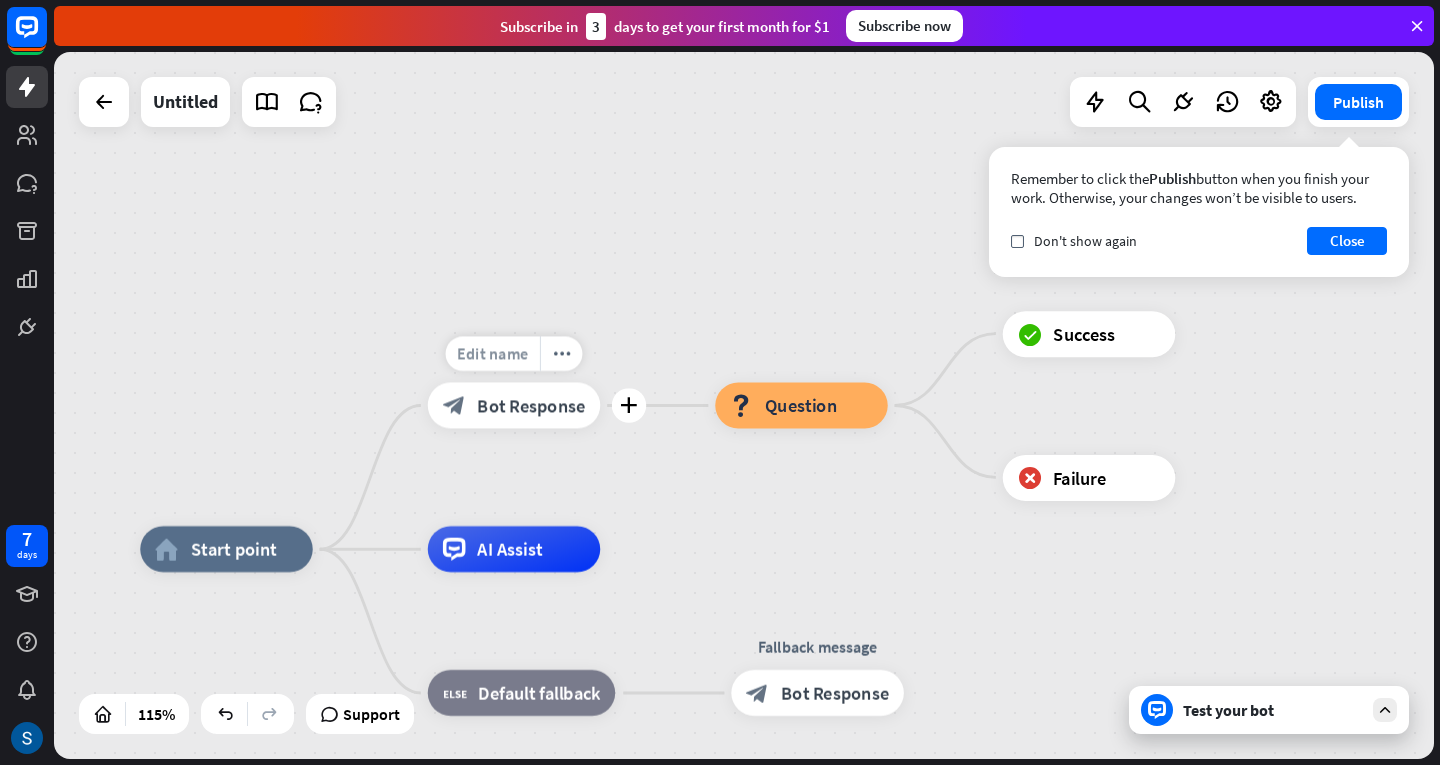 click on "Edit name" at bounding box center (493, 354) 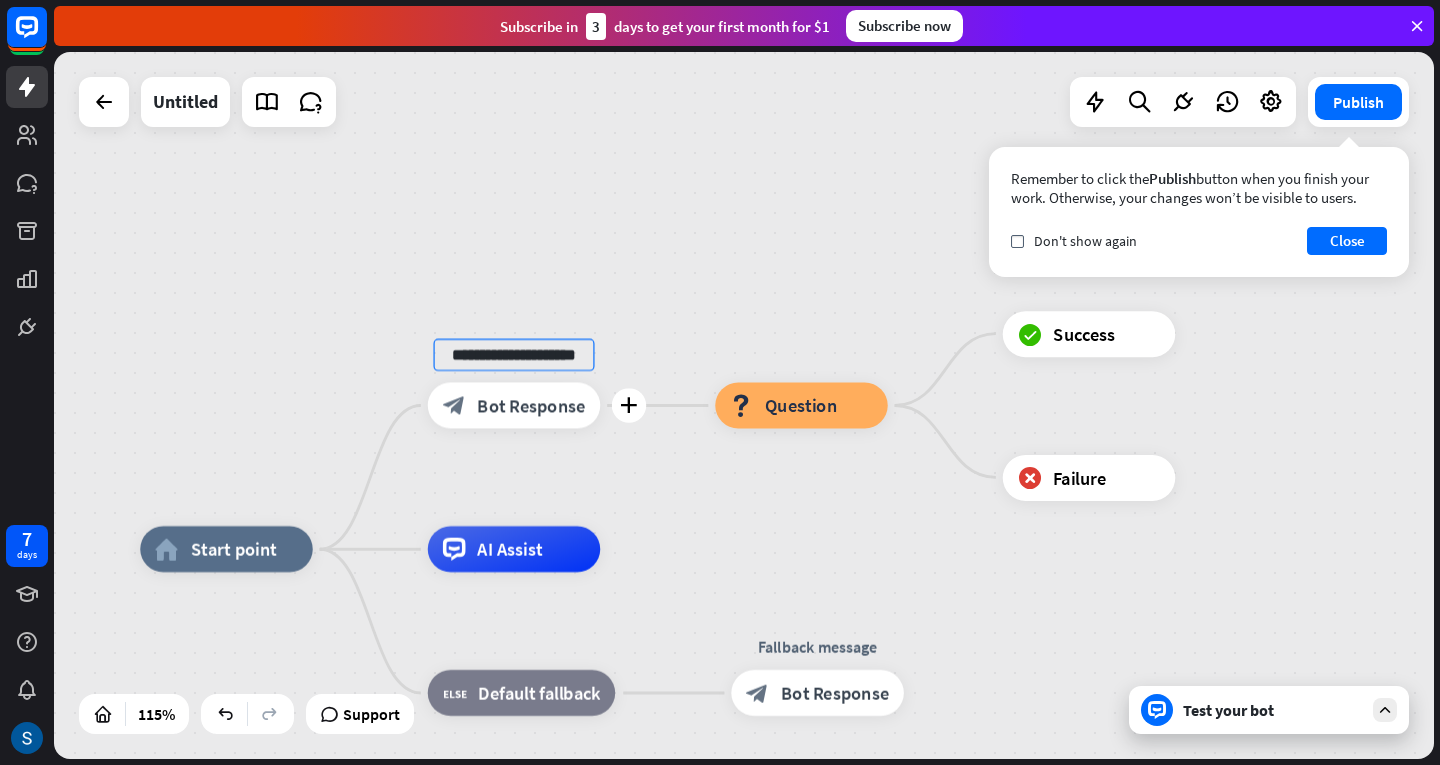 scroll, scrollTop: 0, scrollLeft: 20, axis: horizontal 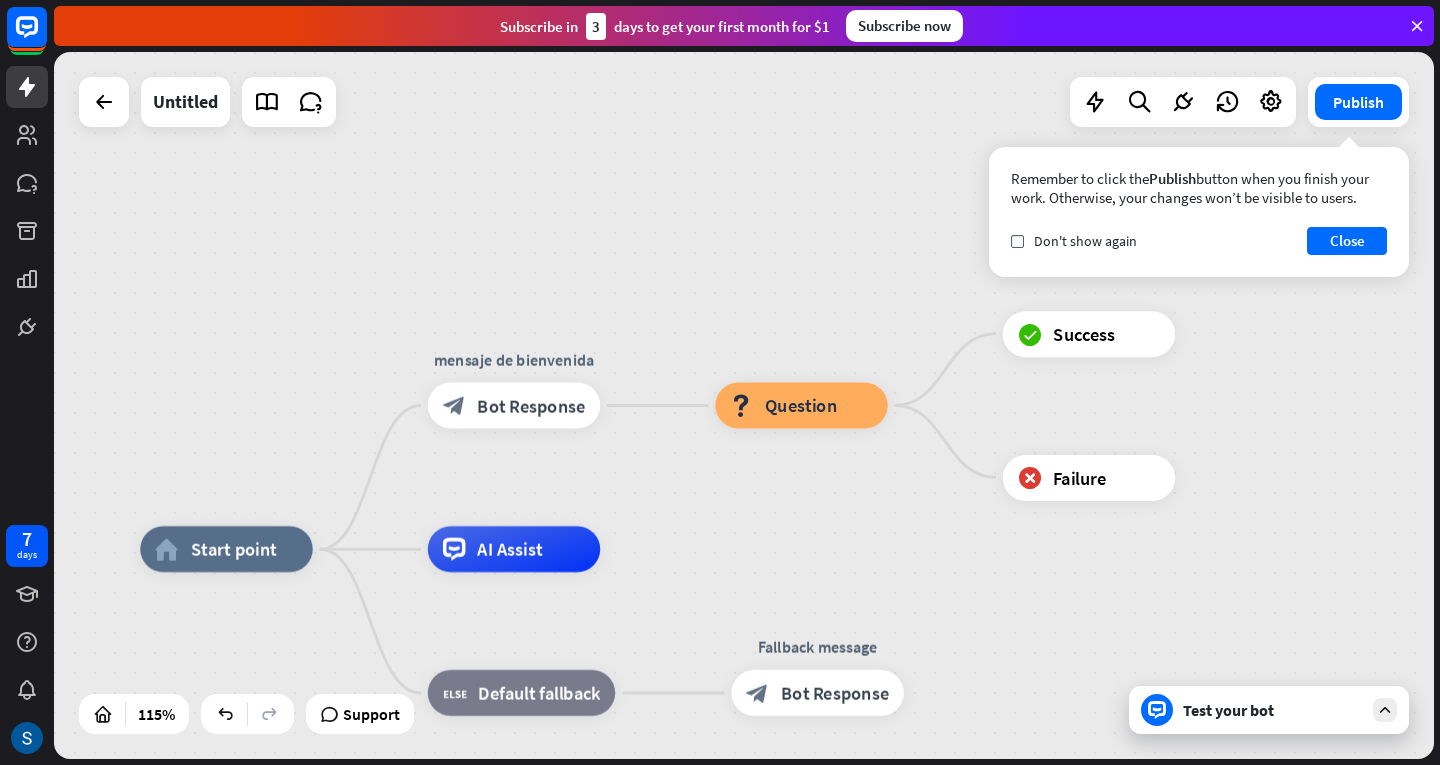 click on "**********" at bounding box center [744, 405] 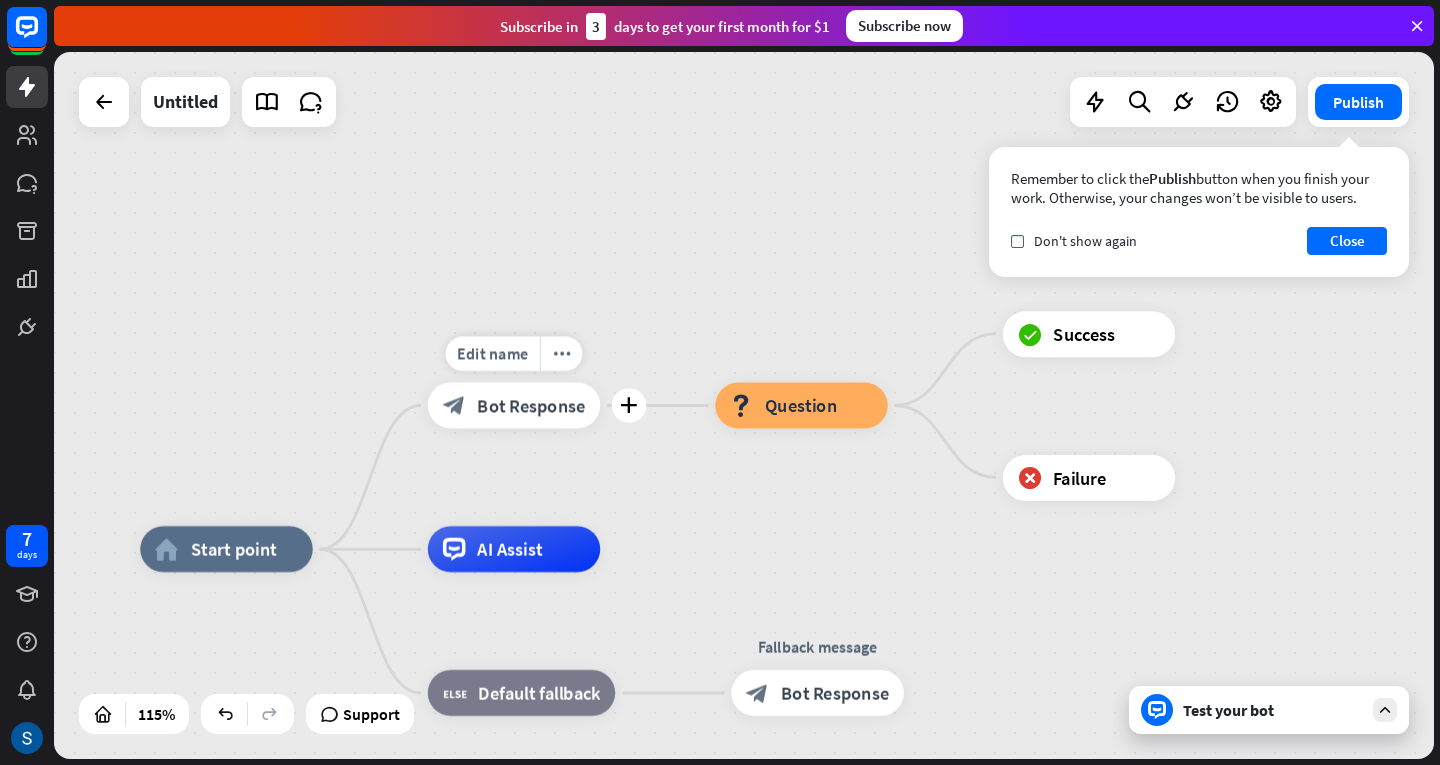 click on "block_bot_response   Bot Response" at bounding box center (514, 406) 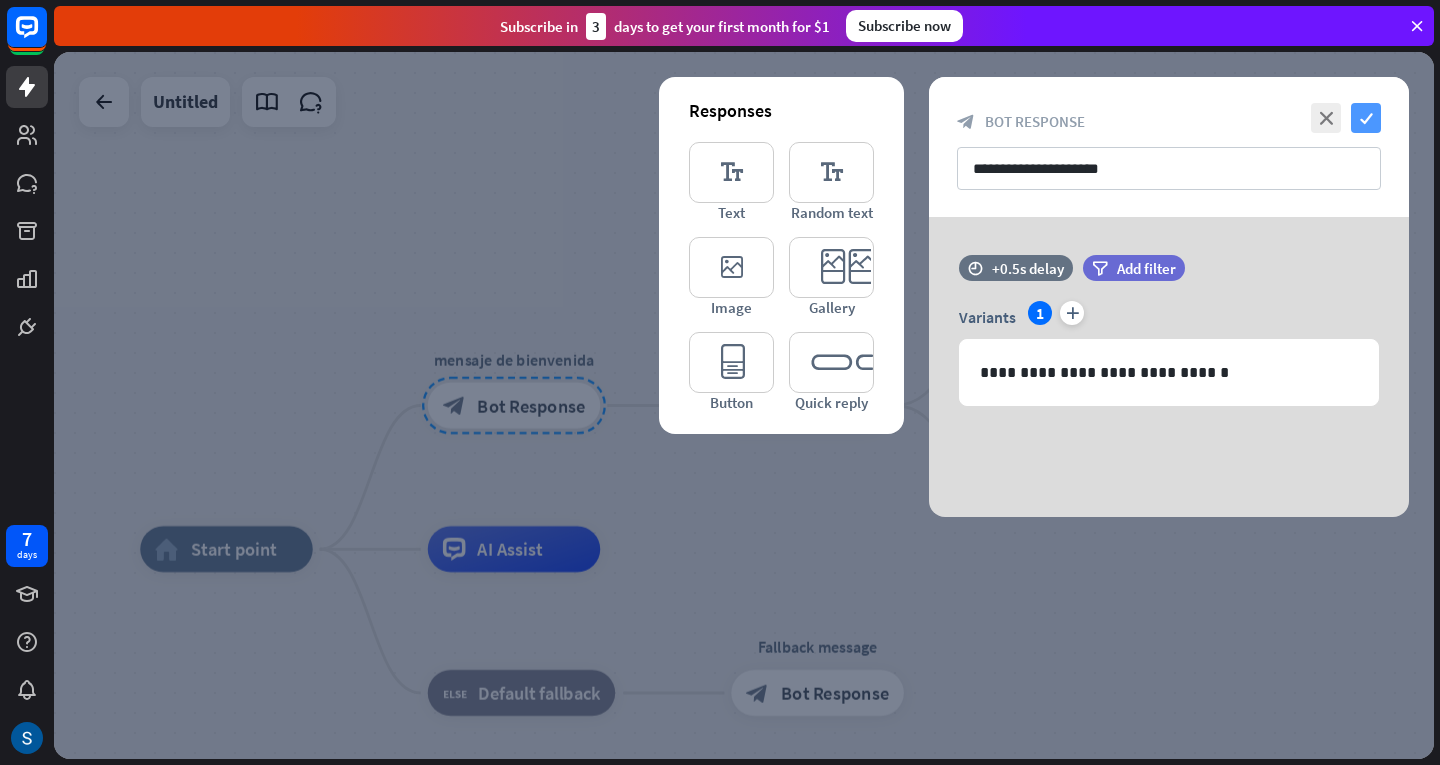 click on "check" at bounding box center (1366, 118) 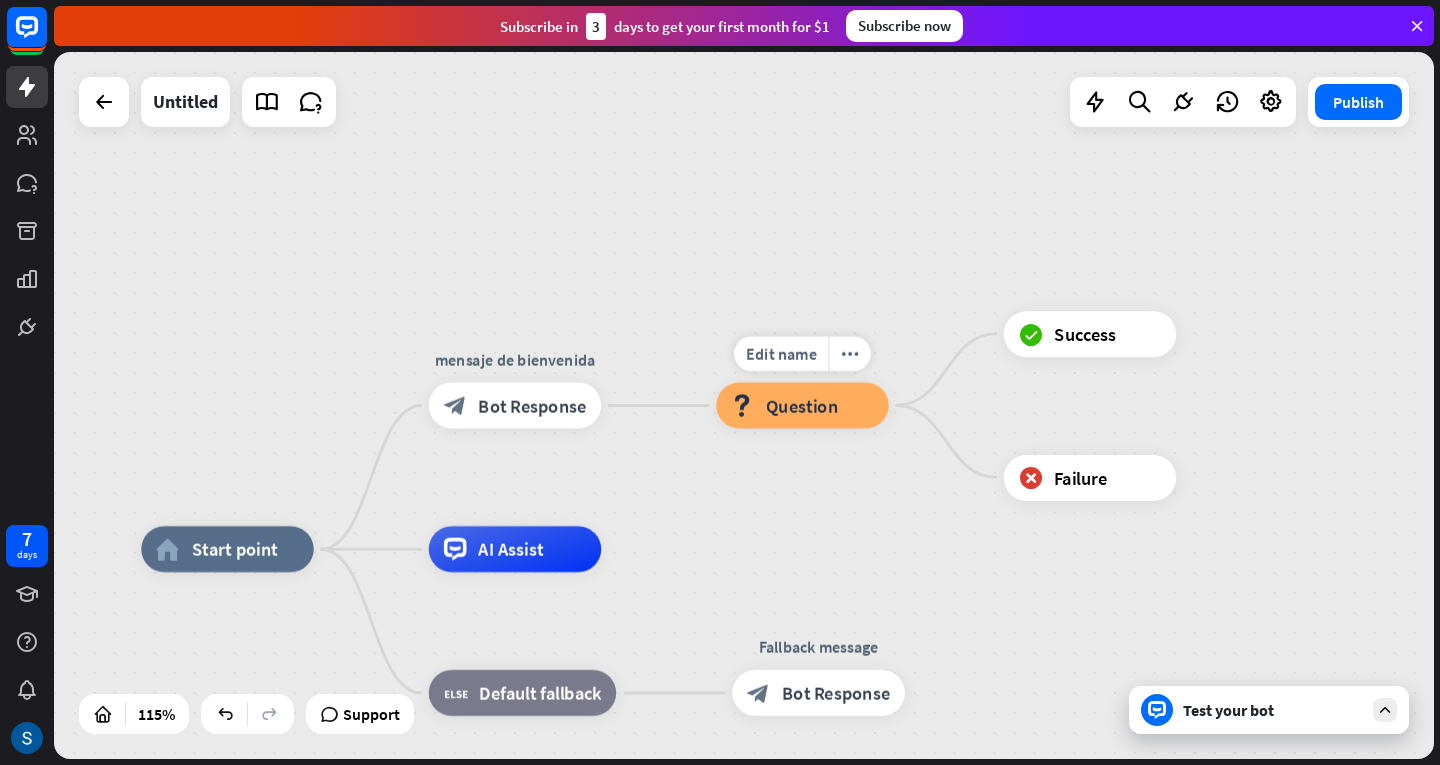 click on "Edit name   more_horiz             block_question   Question" at bounding box center [802, 406] 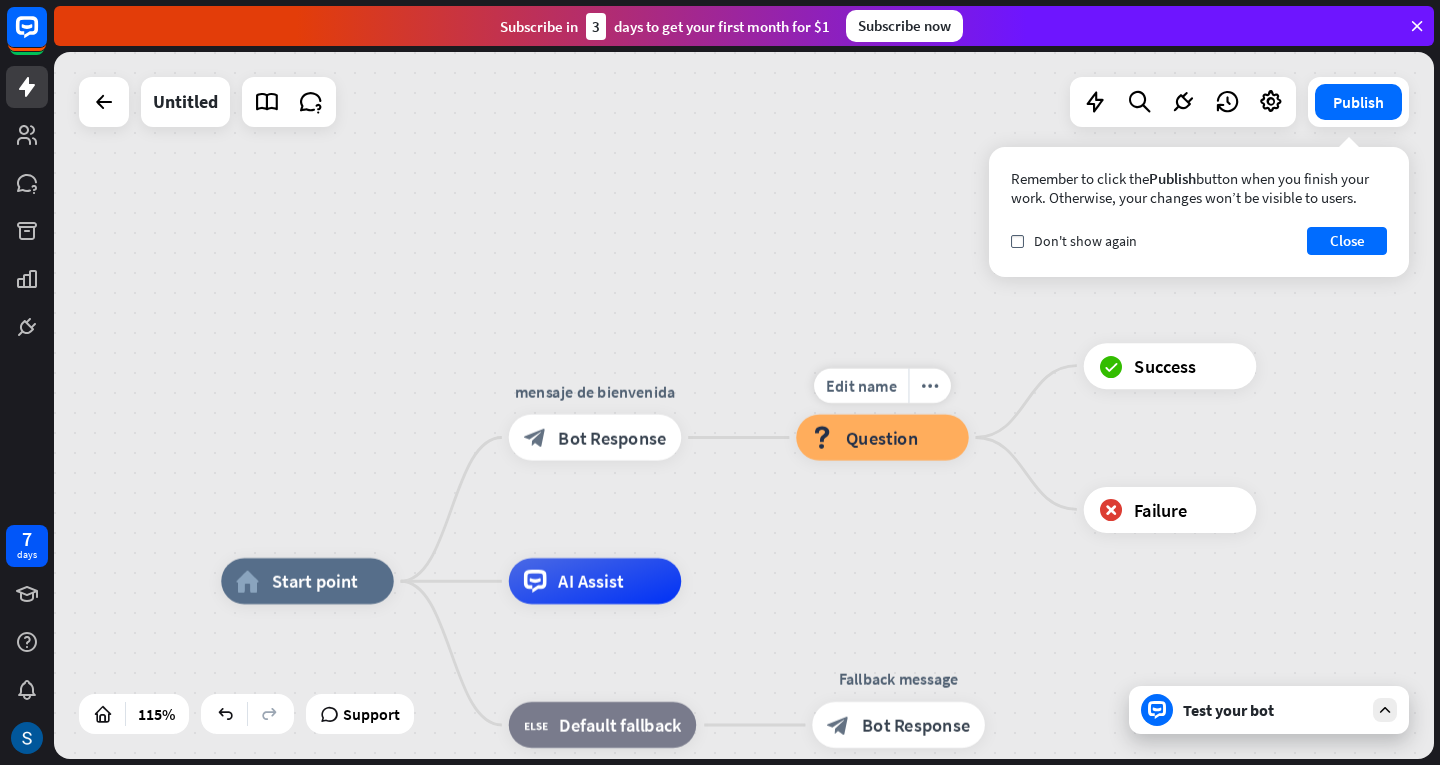 drag, startPoint x: 920, startPoint y: 397, endPoint x: 1017, endPoint y: 435, distance: 104.177734 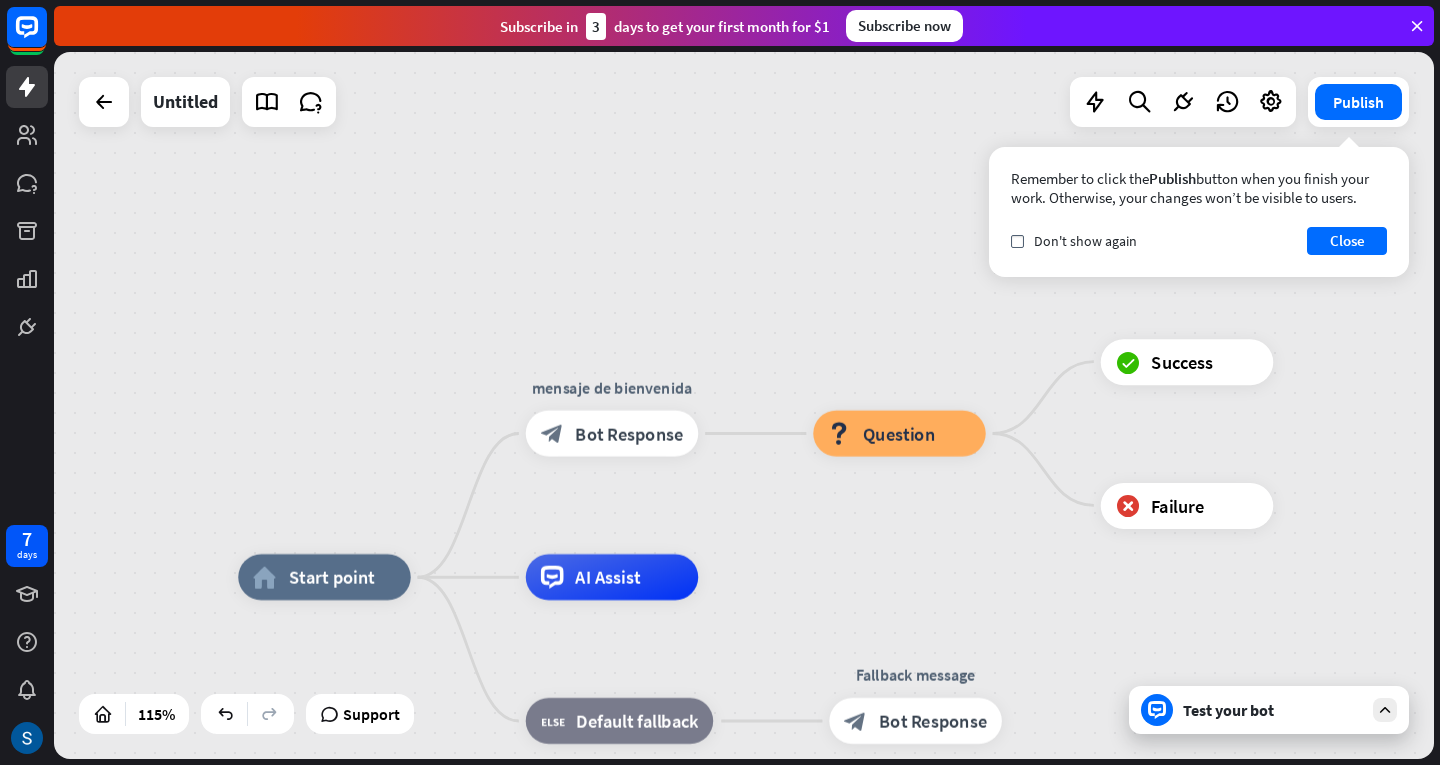 click on "home_2   Start point                 mensaje de [PERSON_NAME]   block_bot_response   Bot Response       Edit name   more_horiz             block_question   Question                   block_success   Success                   block_failure   Failure                     AI Assist                   block_fallback   Default fallback                 Fallback message   block_bot_response   Bot Response" at bounding box center [744, 405] 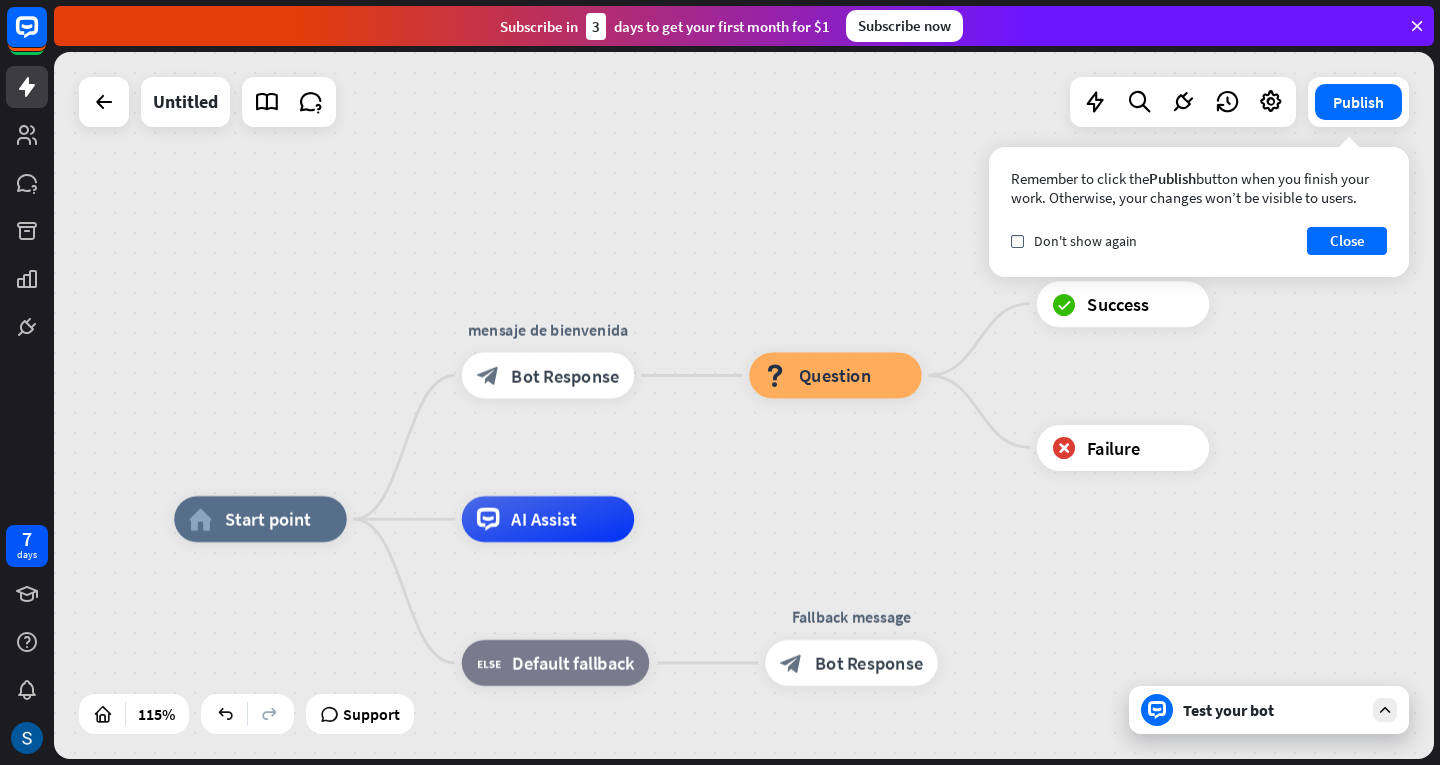 drag, startPoint x: 1018, startPoint y: 345, endPoint x: 956, endPoint y: 285, distance: 86.27862 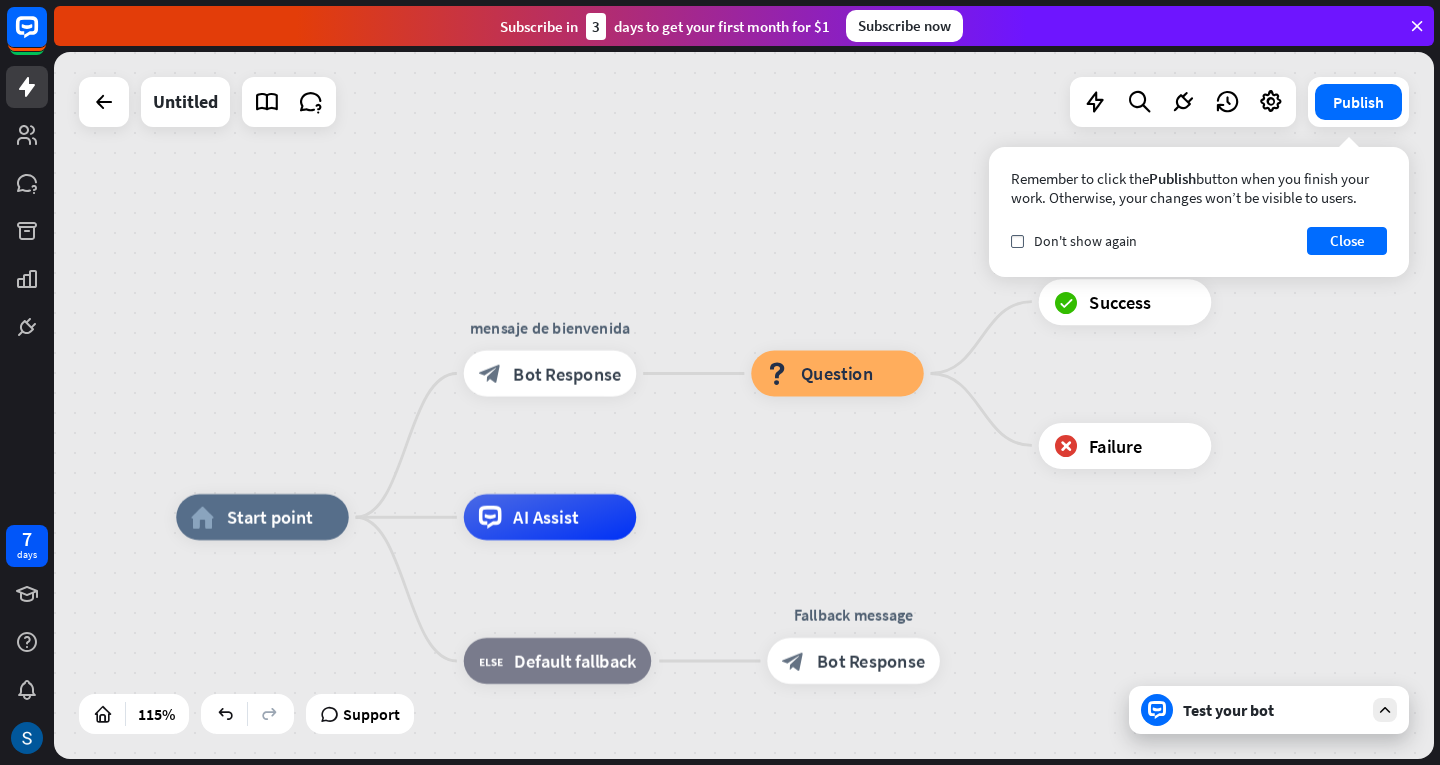 click on "home_2   Start point                 mensaje de [PERSON_NAME]   block_bot_response   Bot Response                   block_question   Question                   block_success   Success                   block_failure   Failure                     AI Assist                   block_fallback   Default fallback                 Fallback message   block_bot_response   Bot Response" at bounding box center [744, 405] 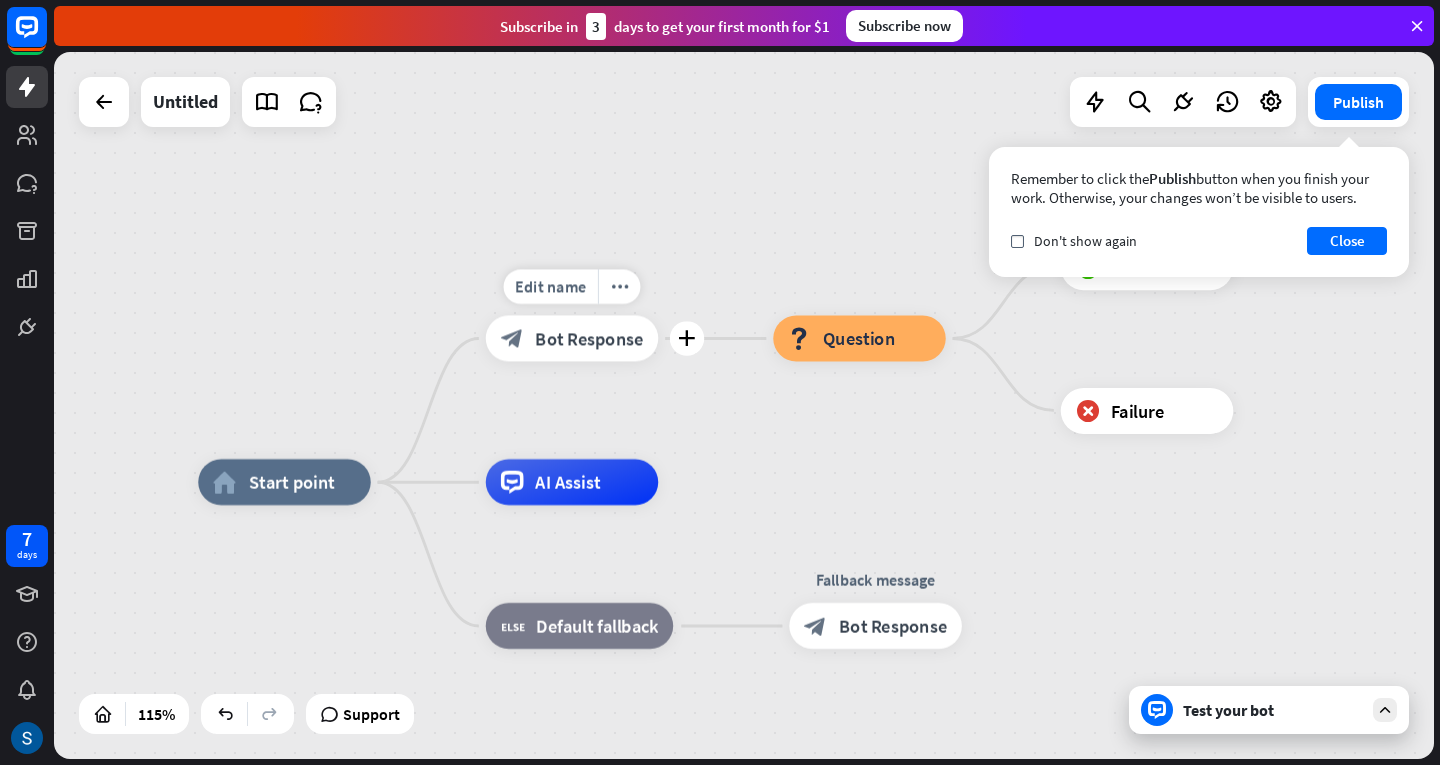 drag, startPoint x: 633, startPoint y: 410, endPoint x: 655, endPoint y: 375, distance: 41.340054 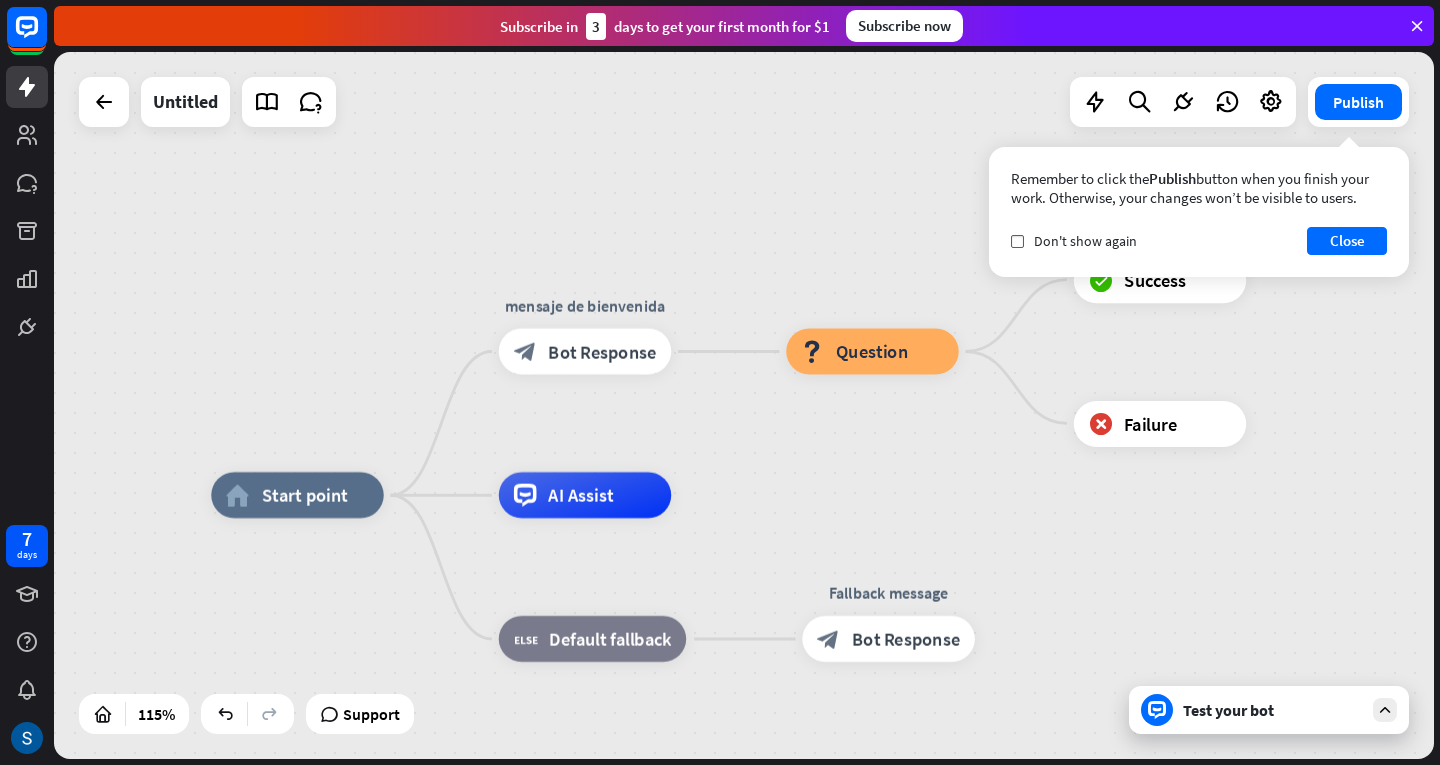 drag, startPoint x: 746, startPoint y: 434, endPoint x: 759, endPoint y: 447, distance: 18.384777 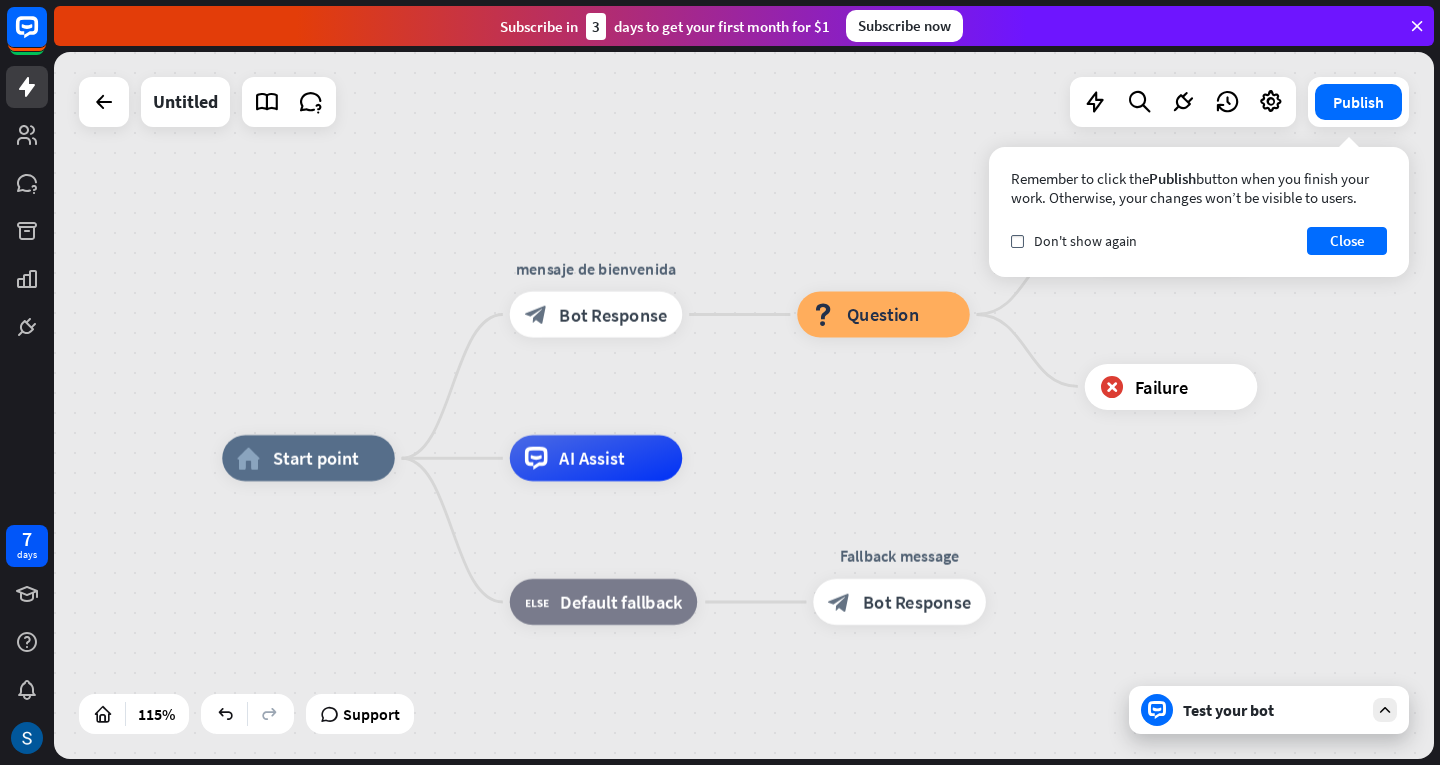 drag, startPoint x: 1015, startPoint y: 503, endPoint x: 1026, endPoint y: 468, distance: 36.687874 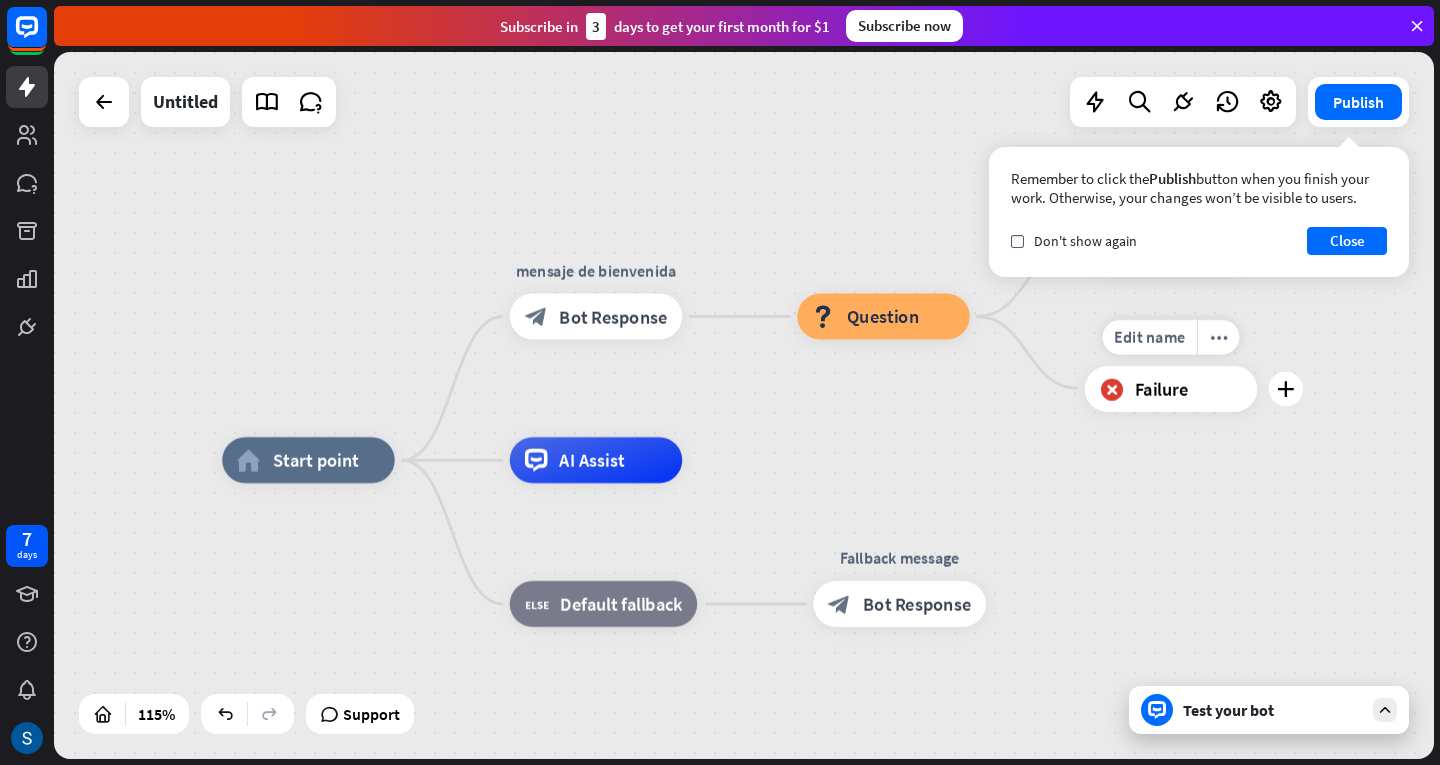 click on "Edit name   more_horiz         plus     block_failure   Failure" at bounding box center (1171, 388) 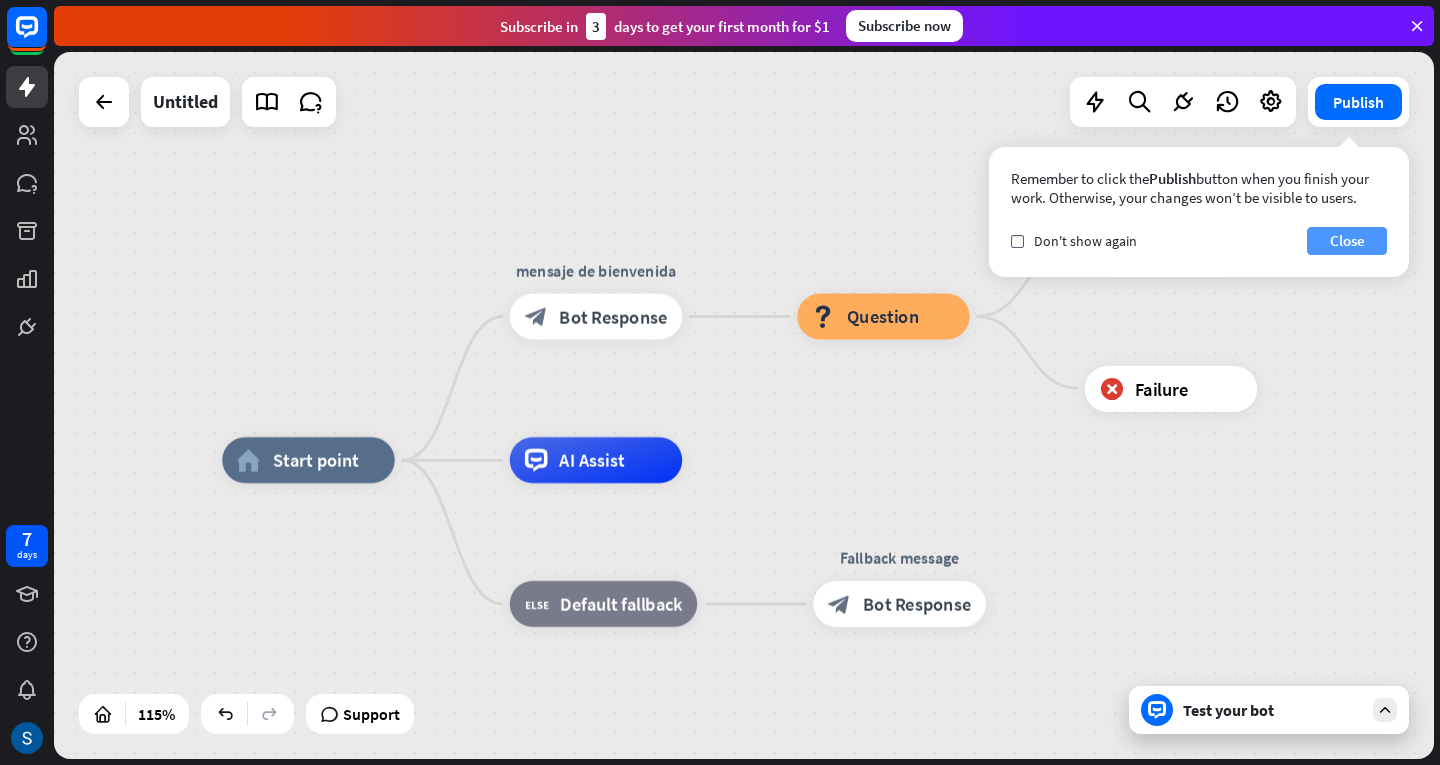 click on "Close" at bounding box center [1347, 241] 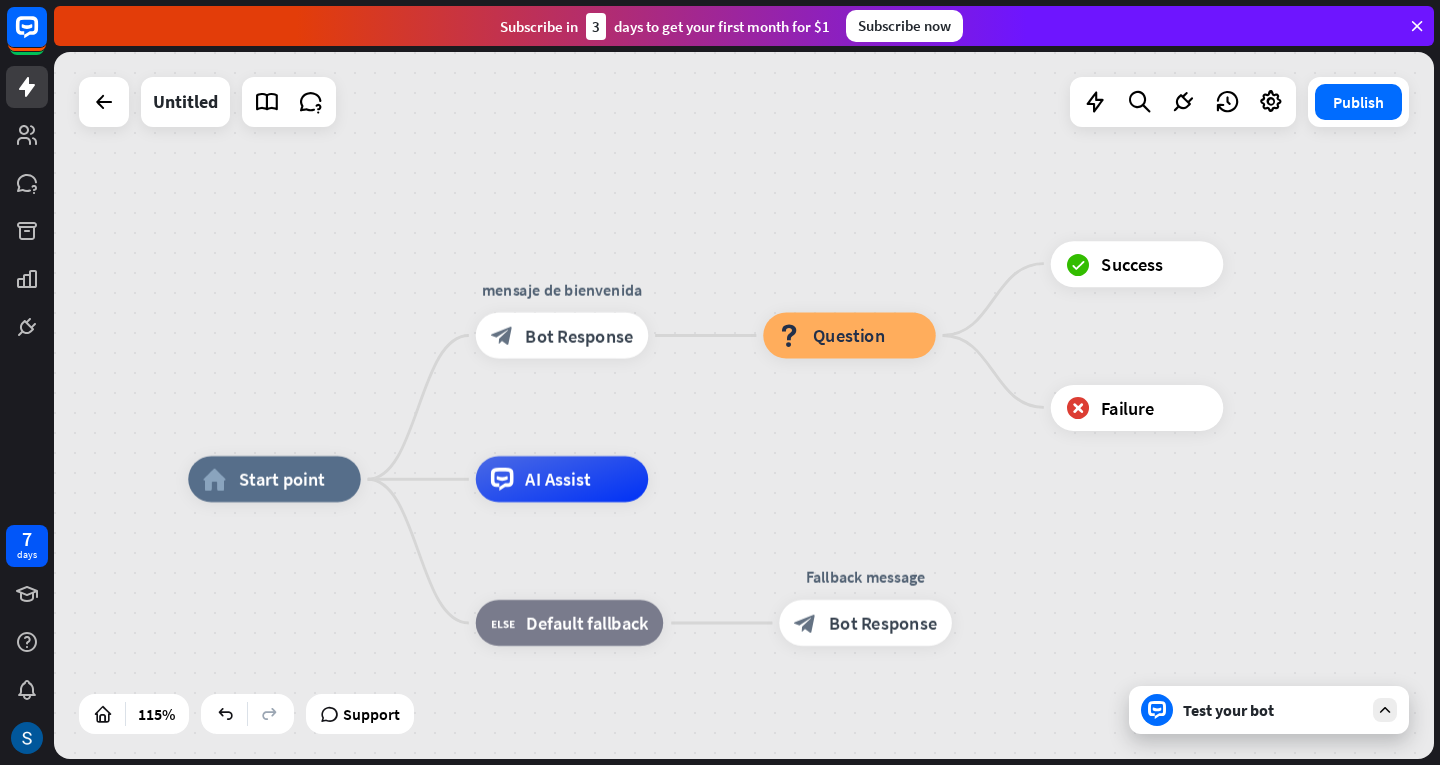 drag, startPoint x: 878, startPoint y: 405, endPoint x: 844, endPoint y: 424, distance: 38.948685 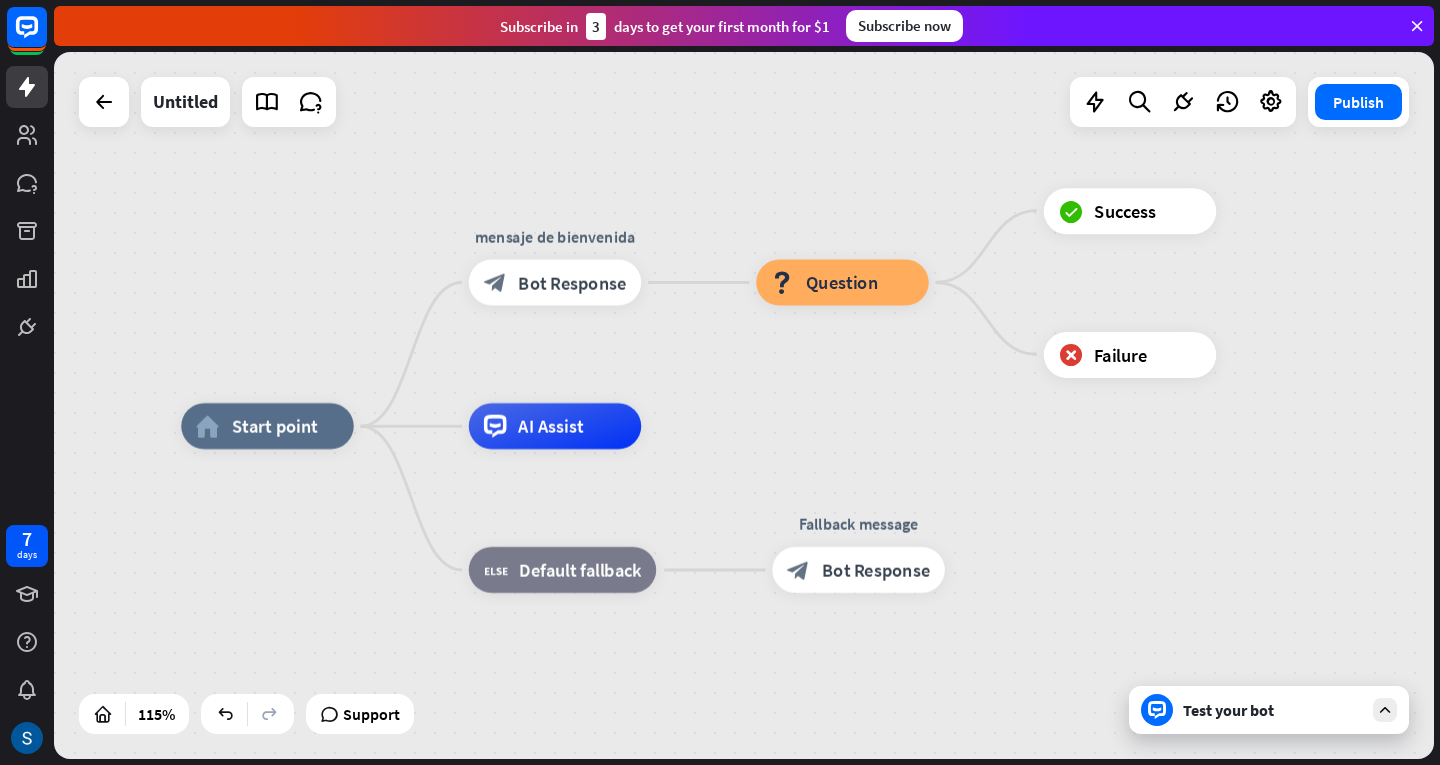 drag, startPoint x: 807, startPoint y: 451, endPoint x: 800, endPoint y: 398, distance: 53.460266 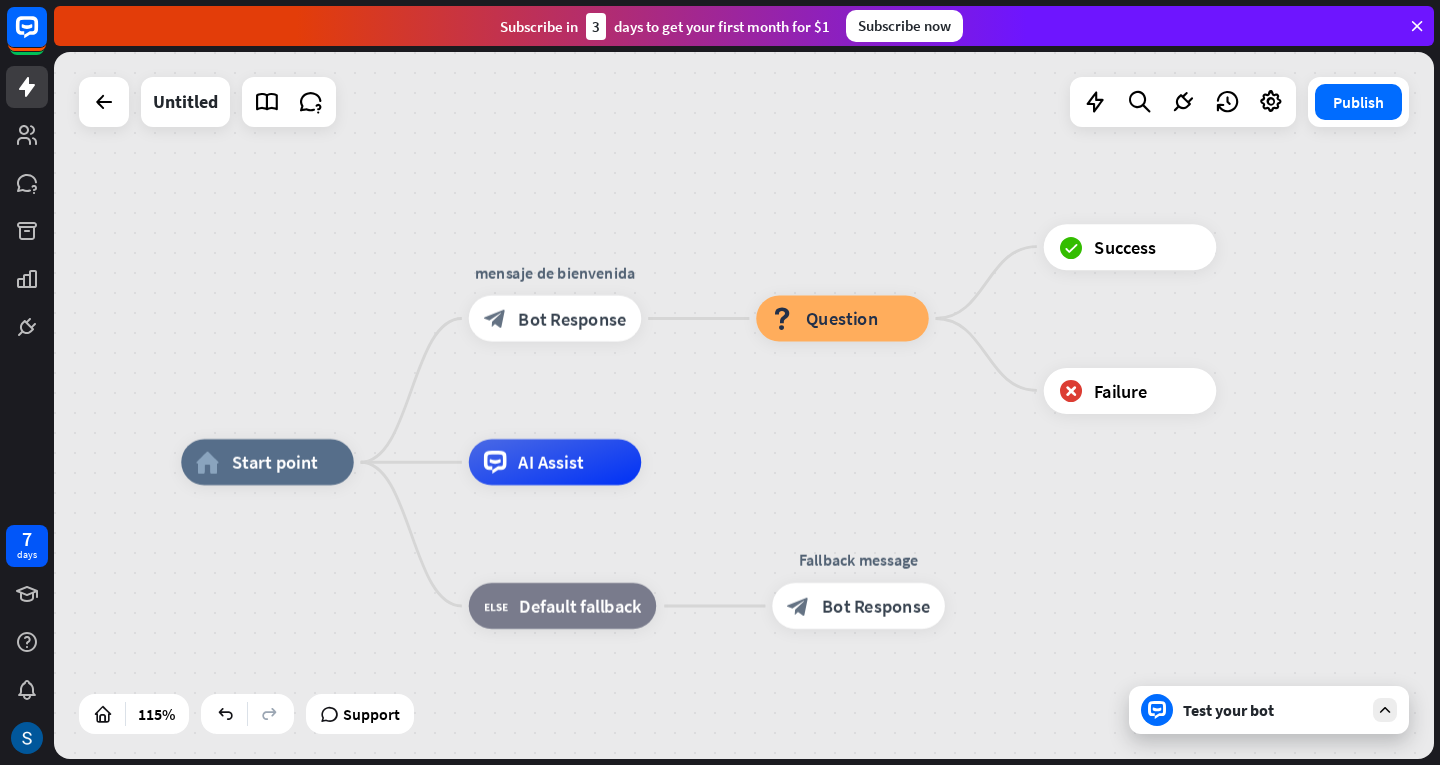 drag, startPoint x: 800, startPoint y: 398, endPoint x: 800, endPoint y: 434, distance: 36 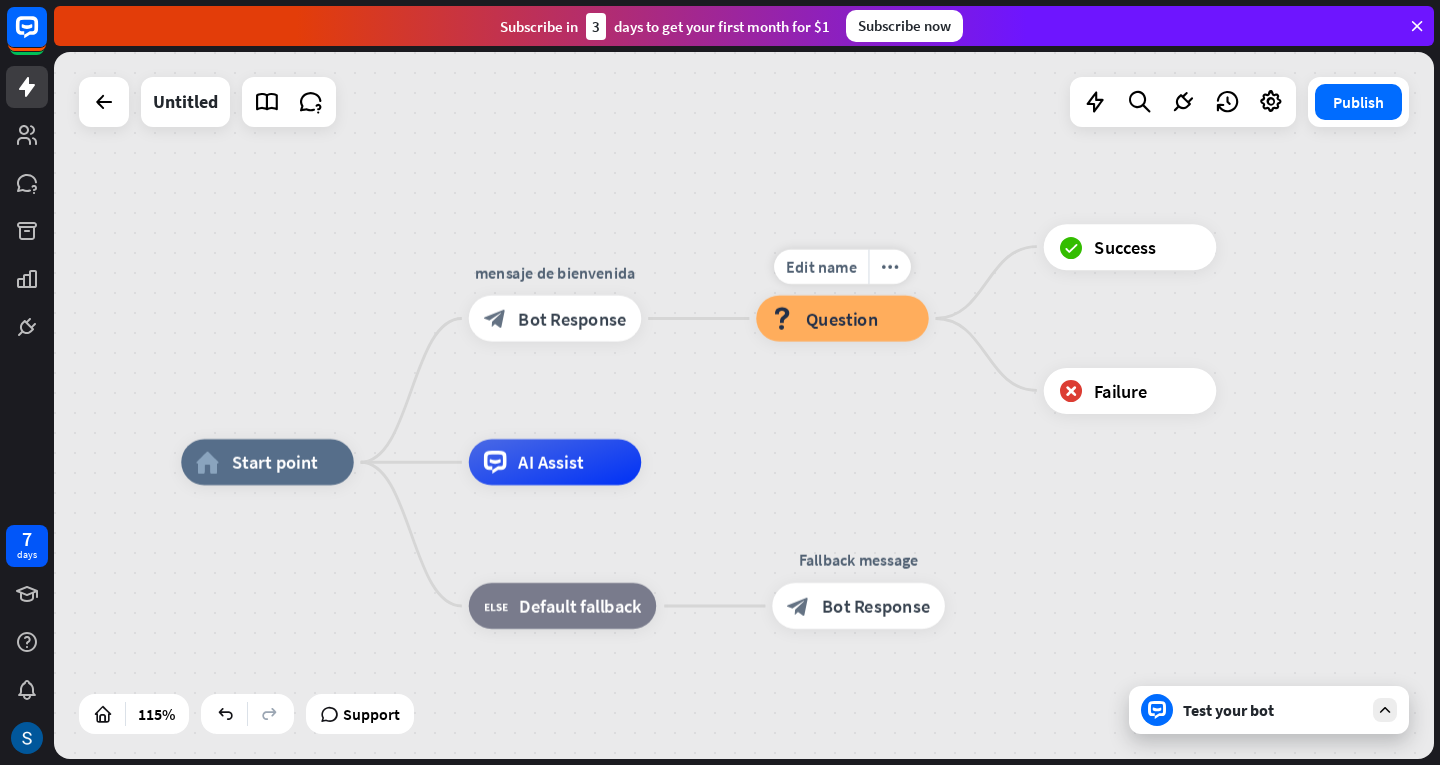 click on "block_question   Question" at bounding box center [842, 319] 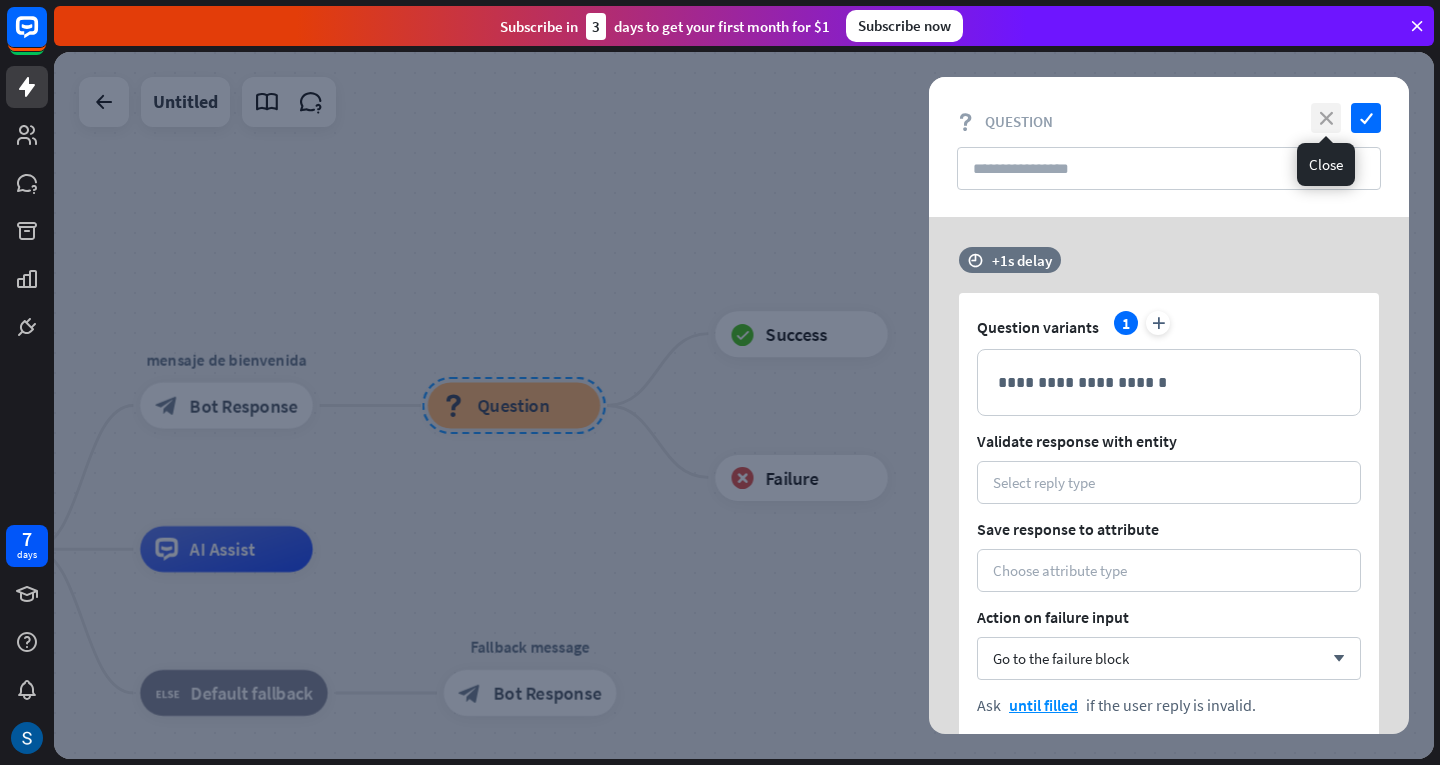 click on "close" at bounding box center (1326, 118) 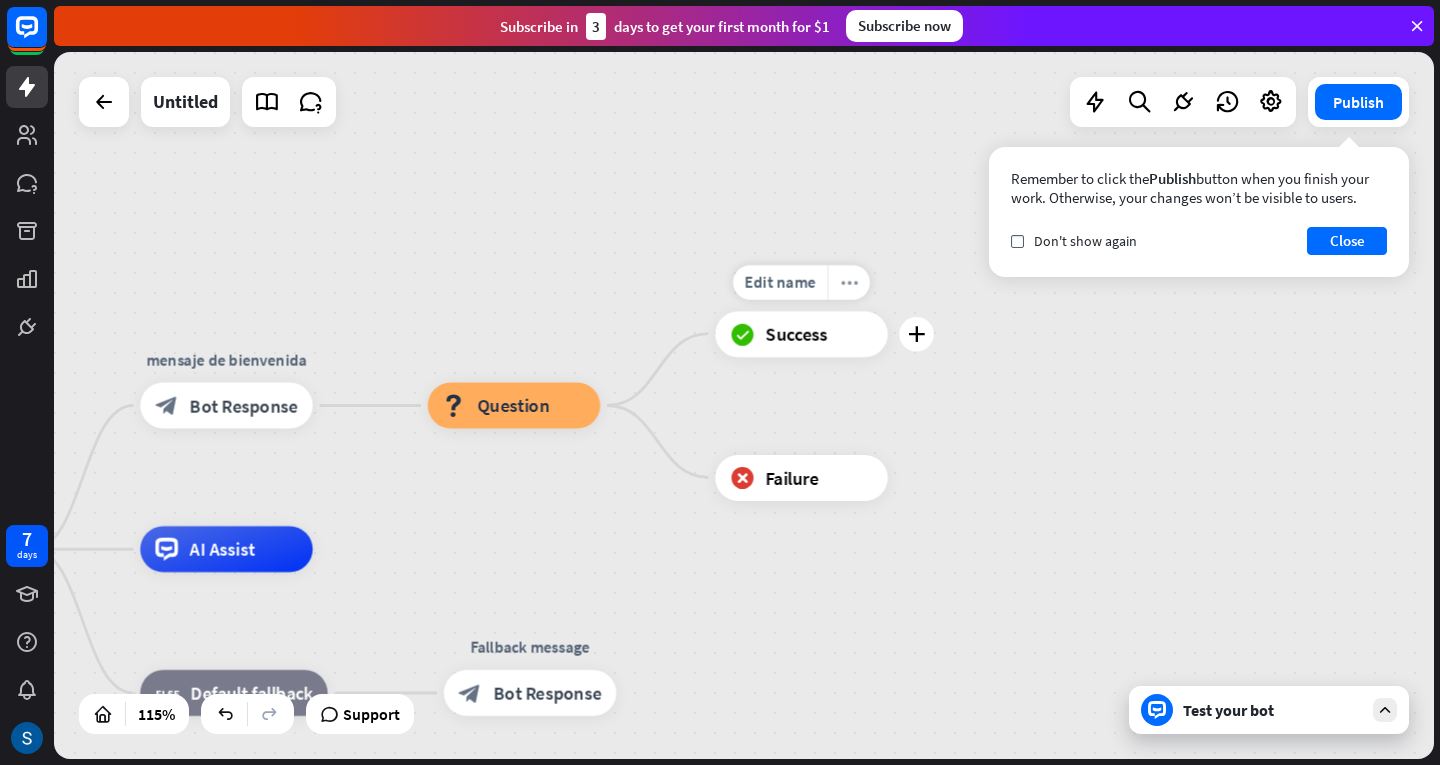 click on "more_horiz" at bounding box center (848, 282) 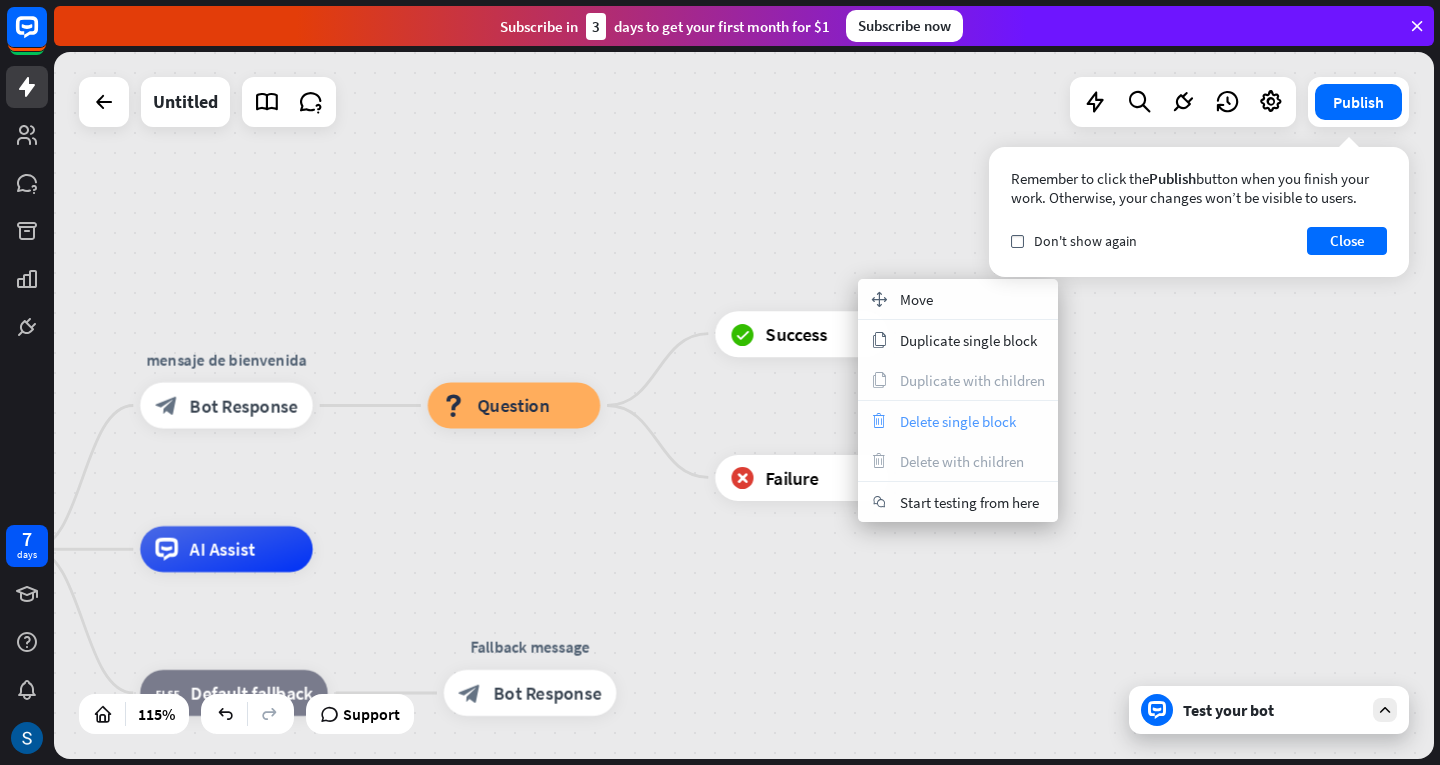 click on "Delete single block" at bounding box center [958, 421] 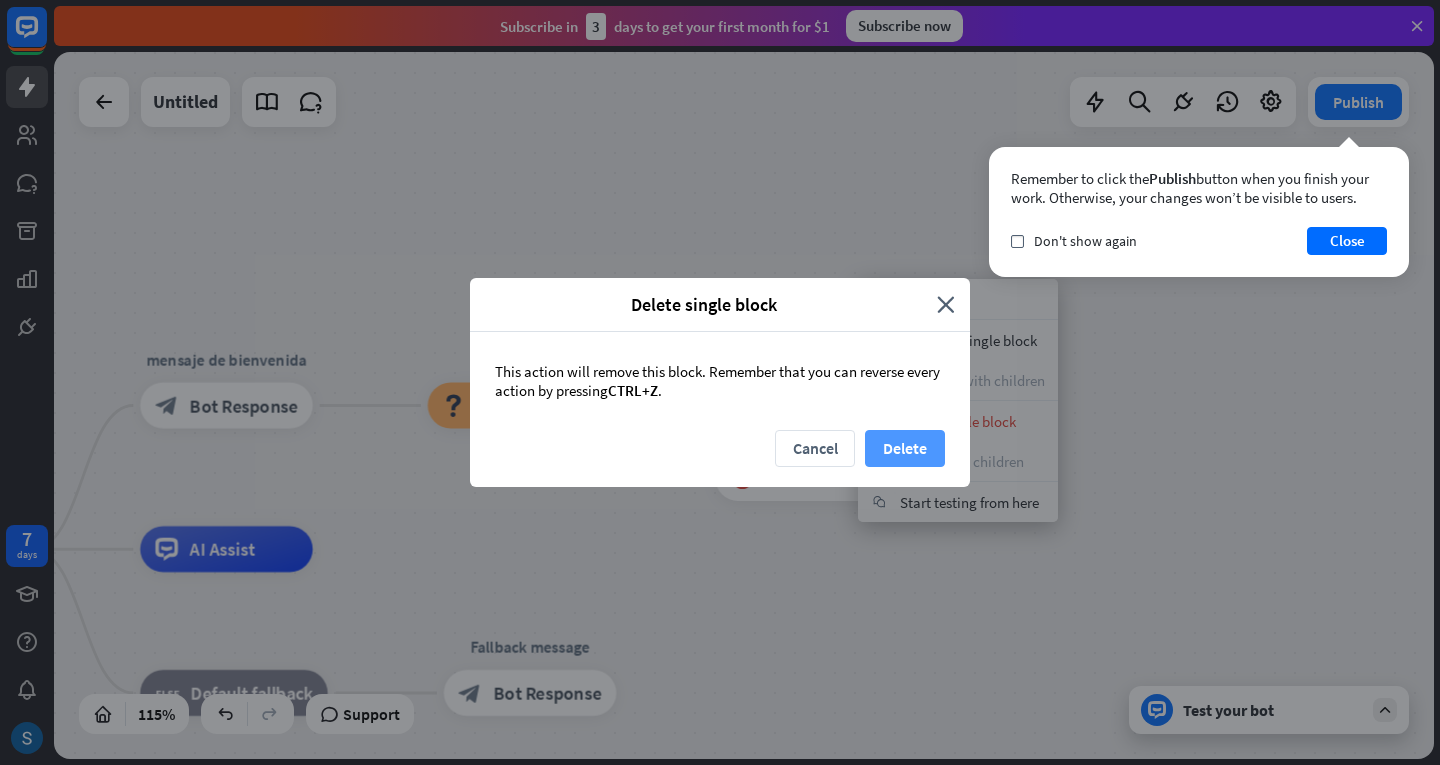 click on "Delete" at bounding box center [905, 448] 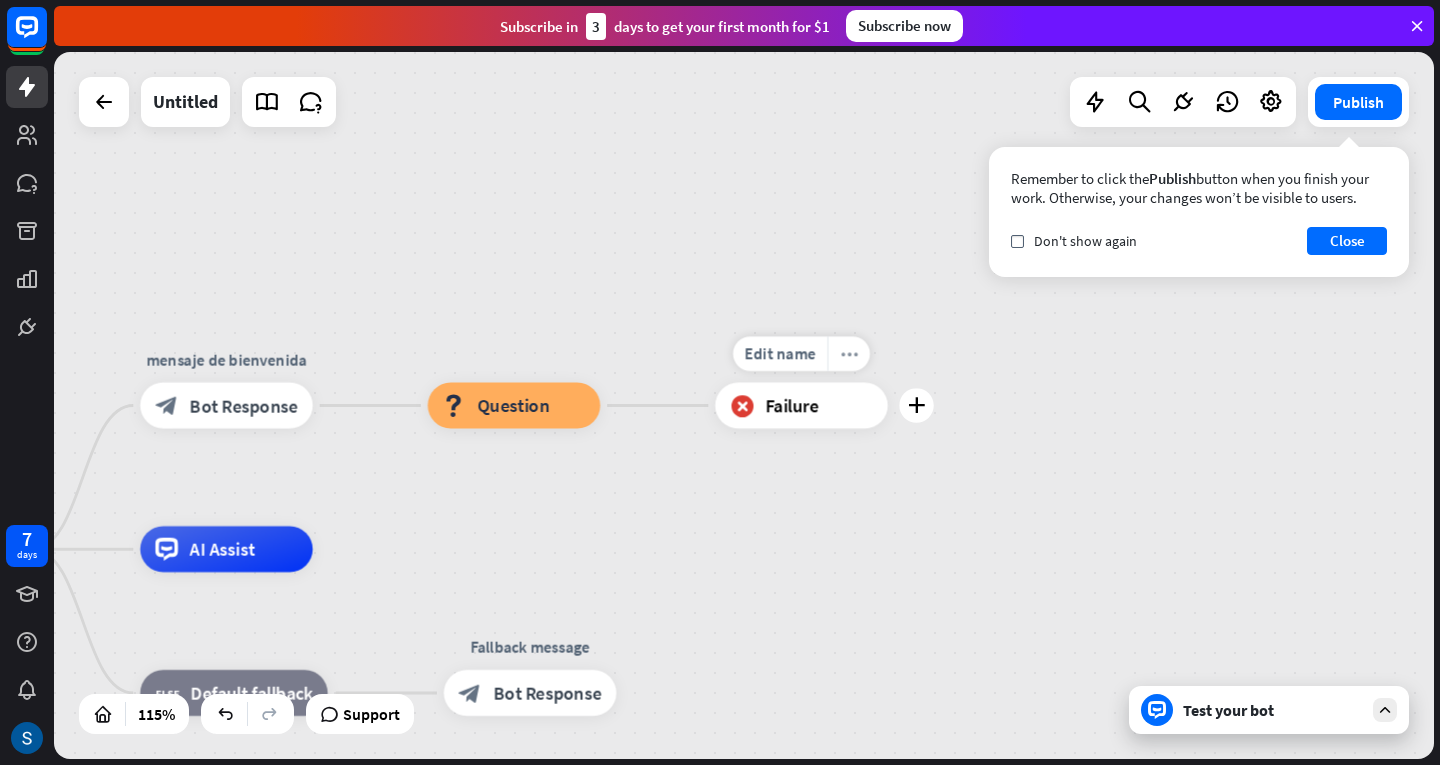 click on "more_horiz" at bounding box center (848, 354) 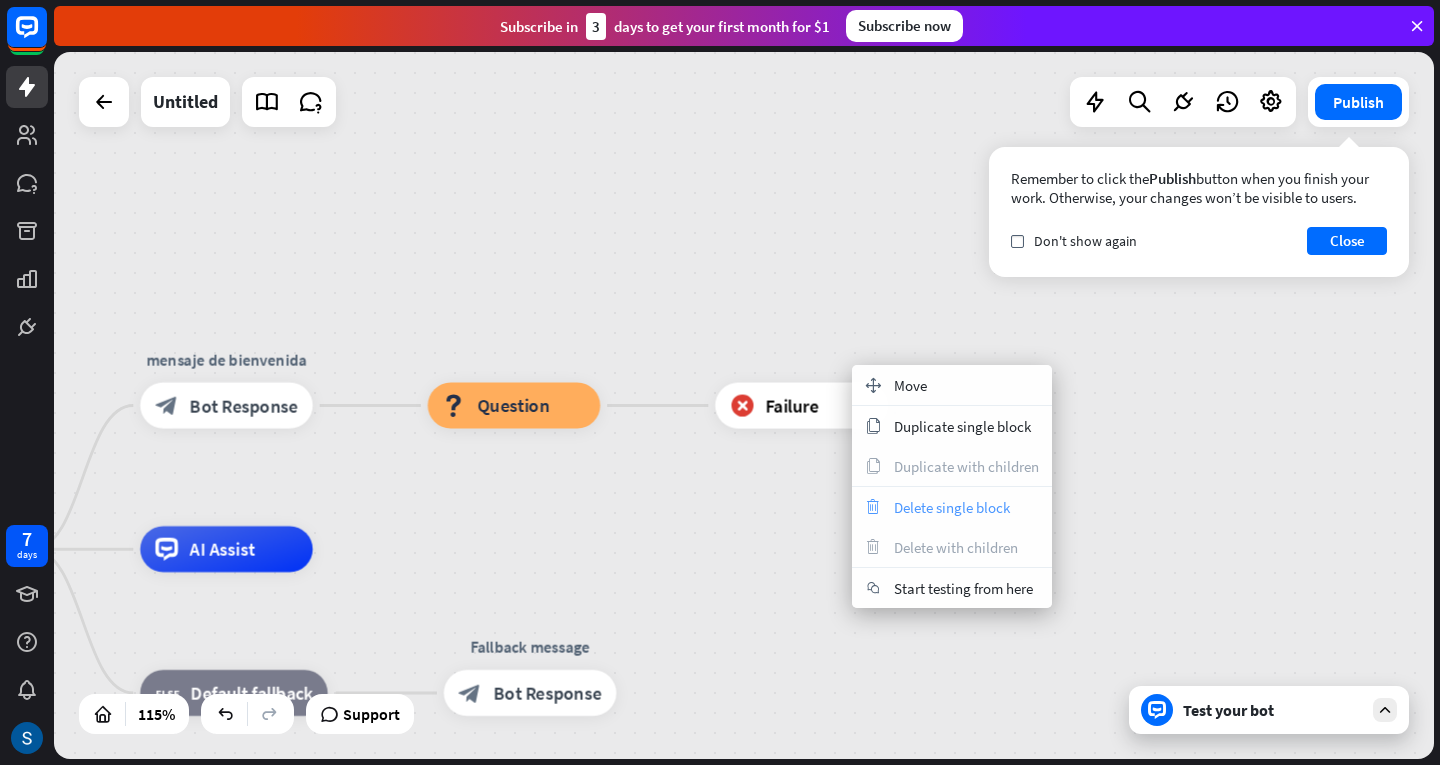 click on "Delete single block" at bounding box center [952, 507] 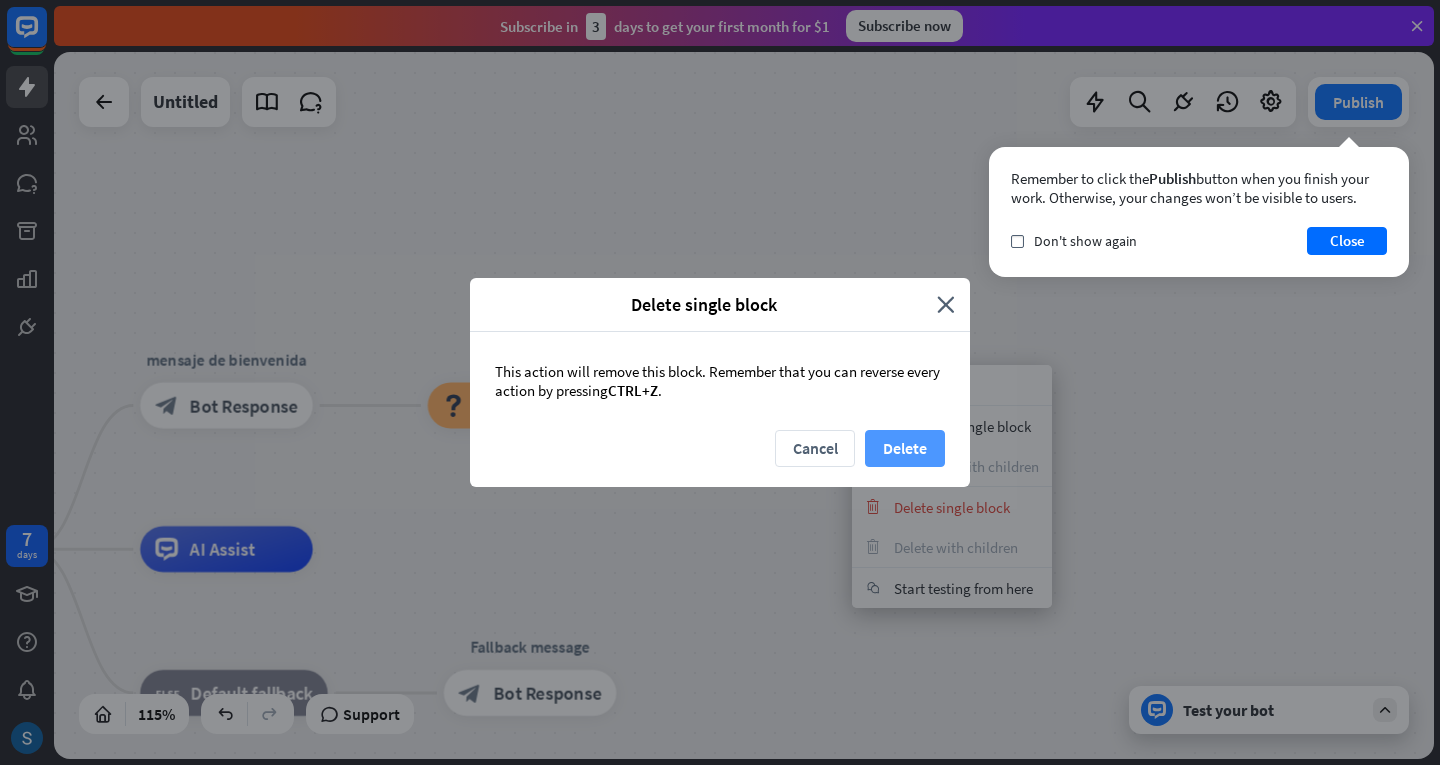 click on "Delete" at bounding box center (905, 448) 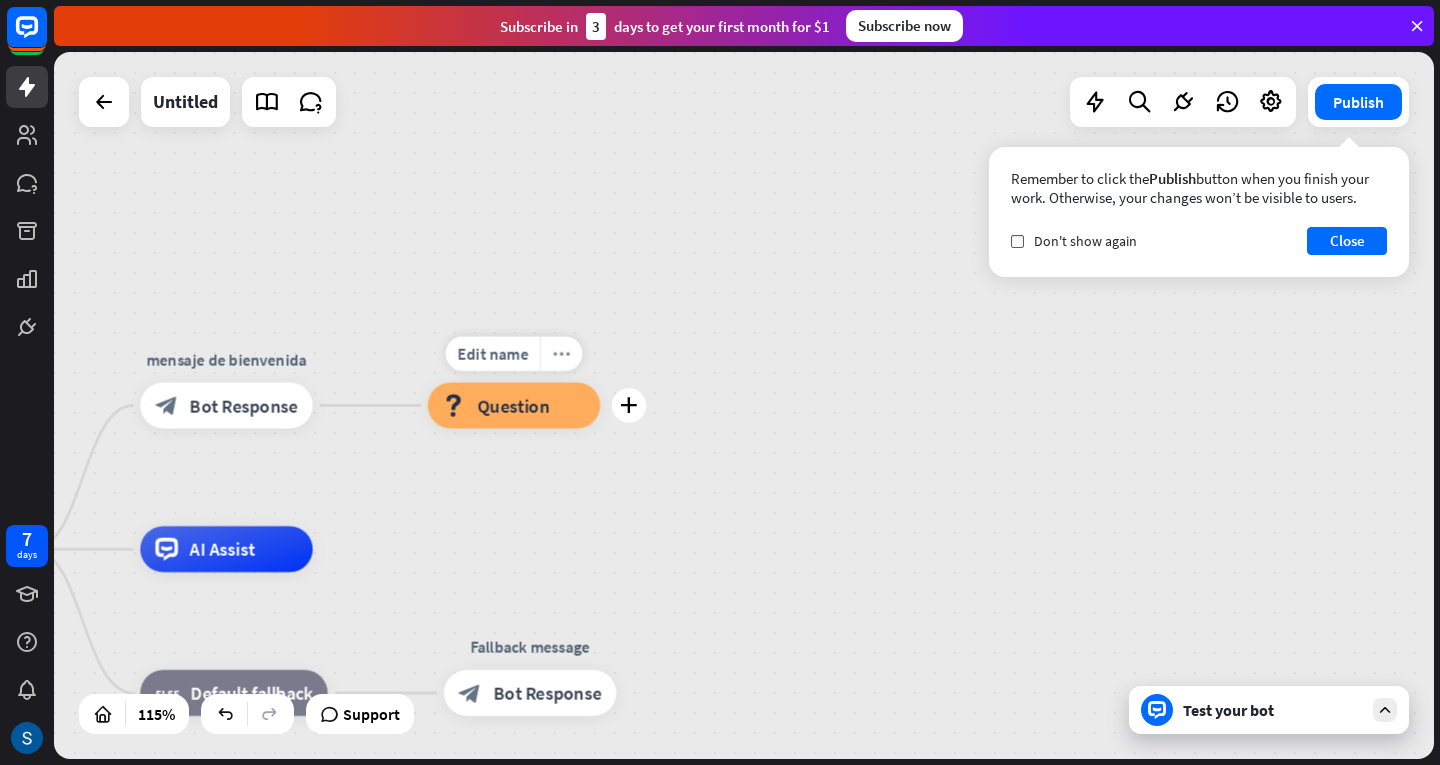 click on "more_horiz" at bounding box center [562, 353] 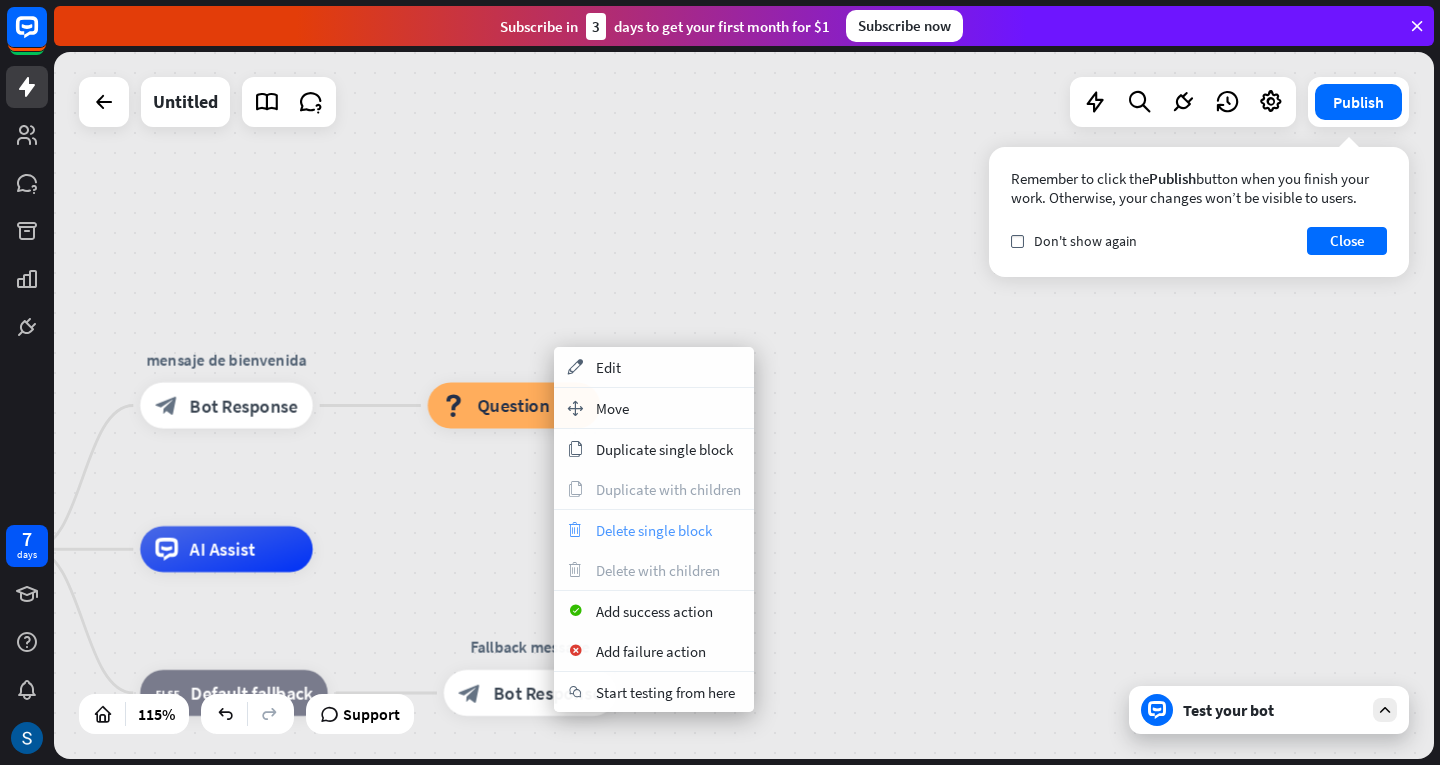 click on "Delete single block" at bounding box center [654, 530] 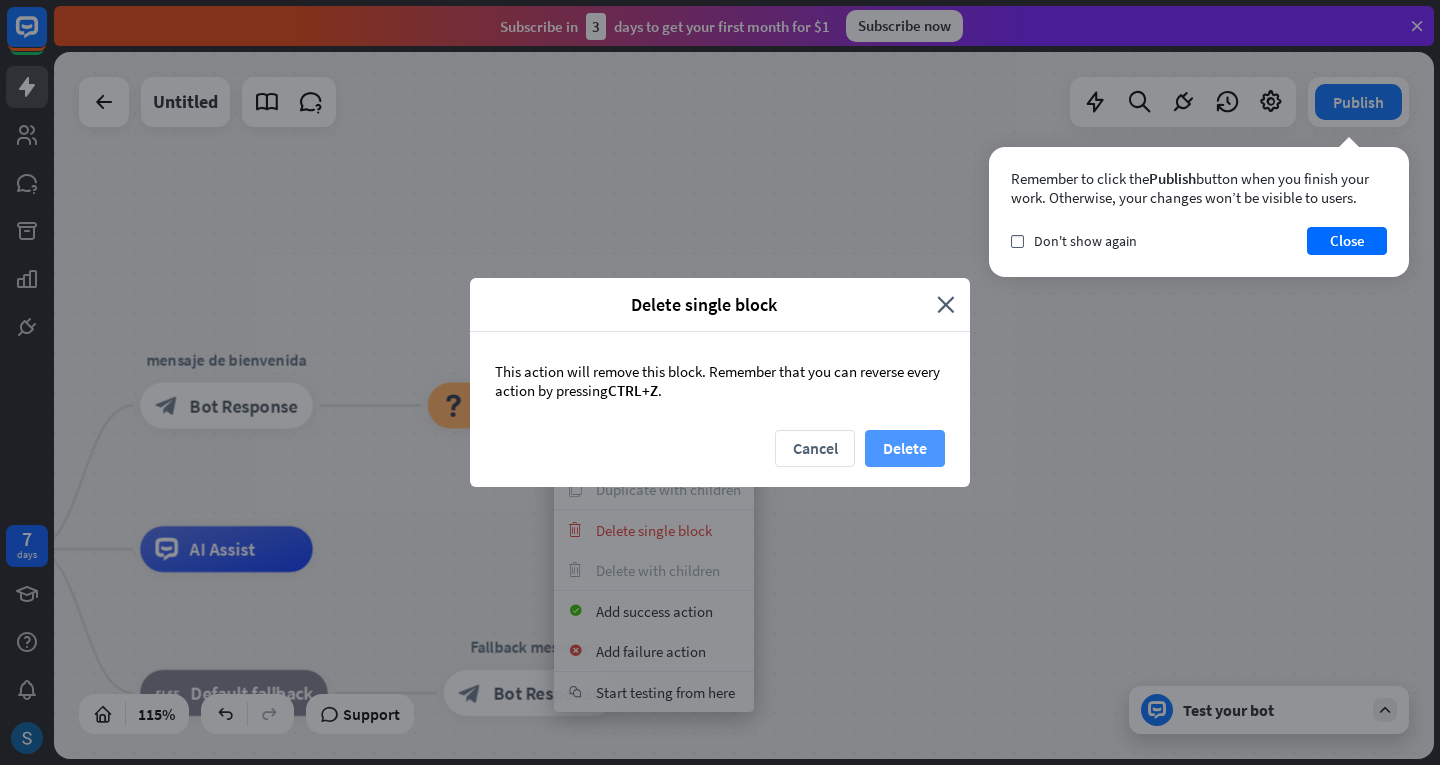 click on "Delete" at bounding box center (905, 448) 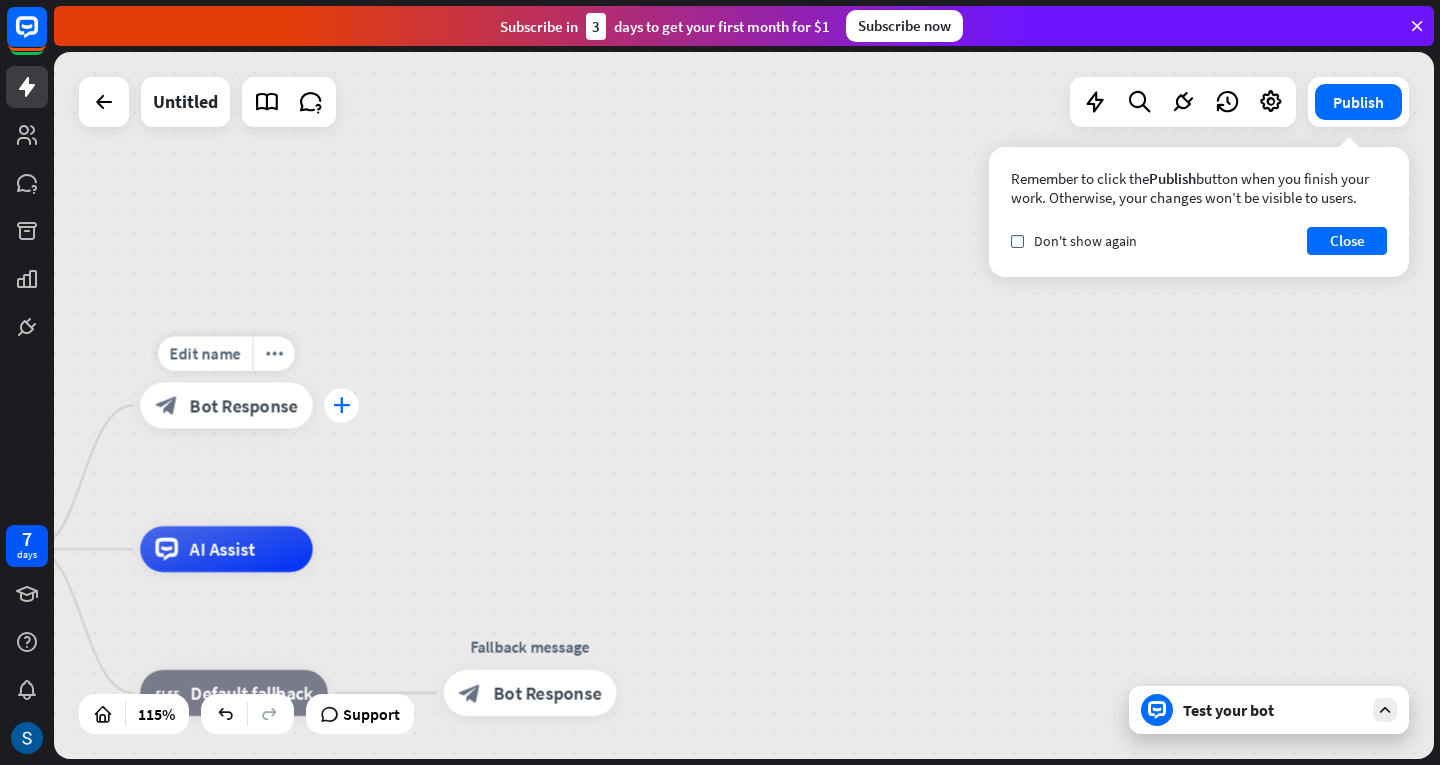 click on "plus" at bounding box center [341, 405] 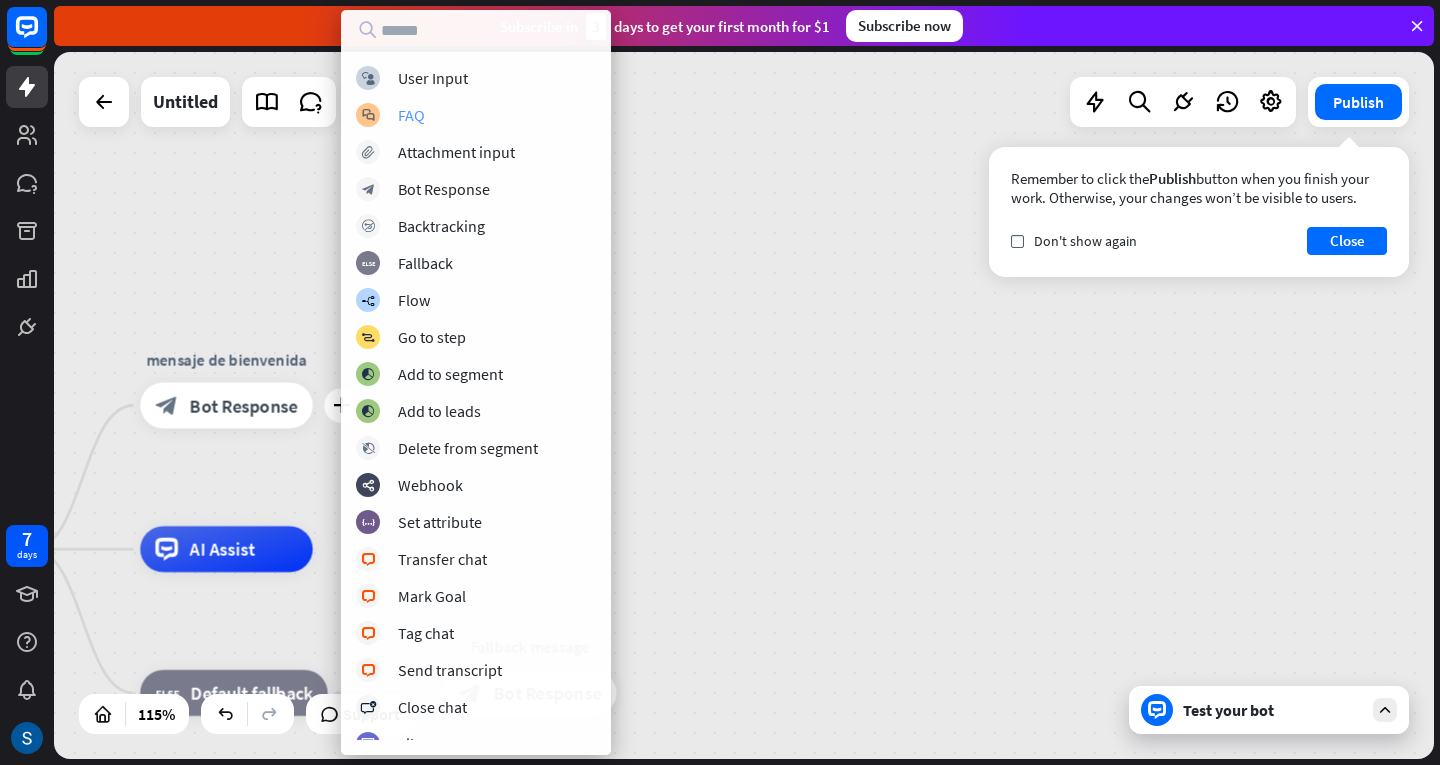 click on "FAQ" at bounding box center [411, 115] 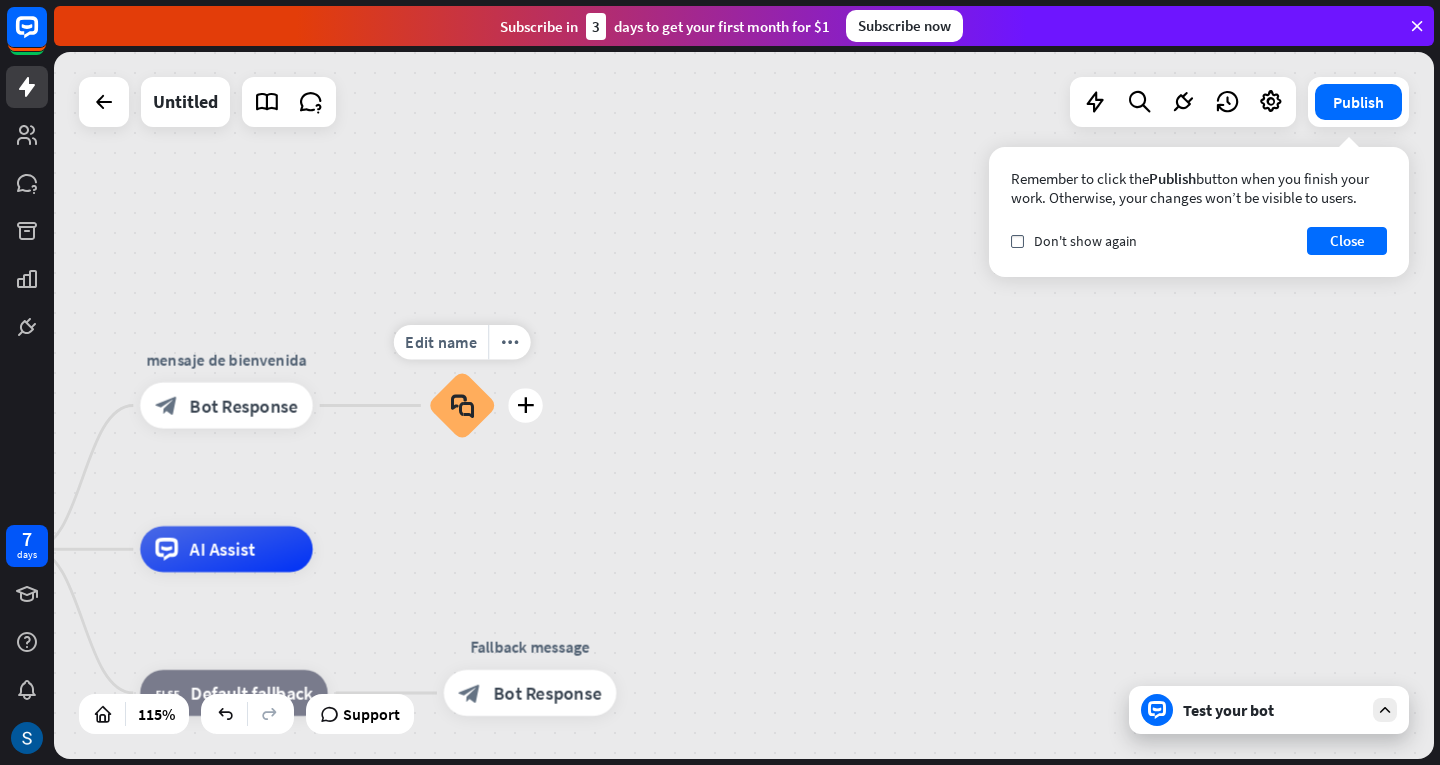 click on "block_faq" at bounding box center (462, 405) 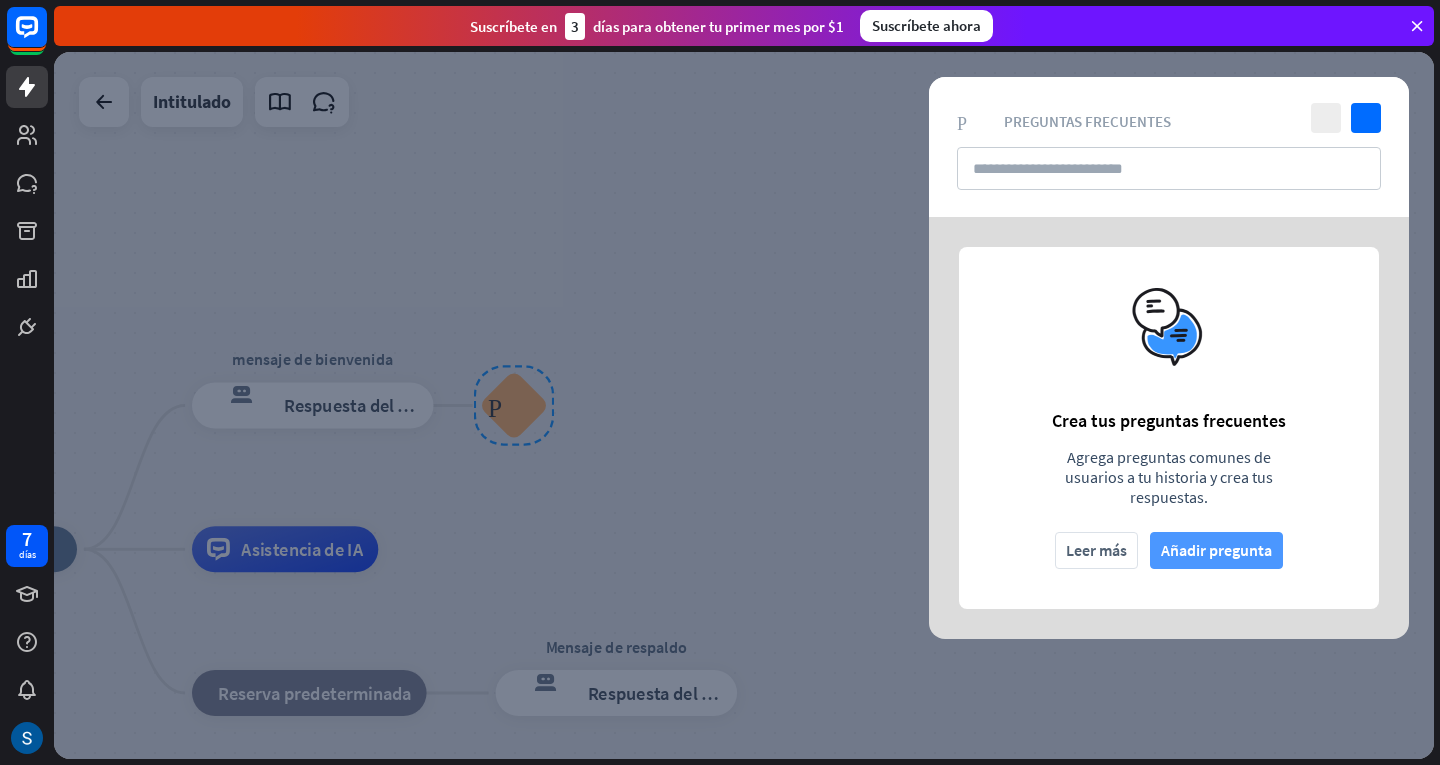 click on "Añadir pregunta" at bounding box center [1216, 550] 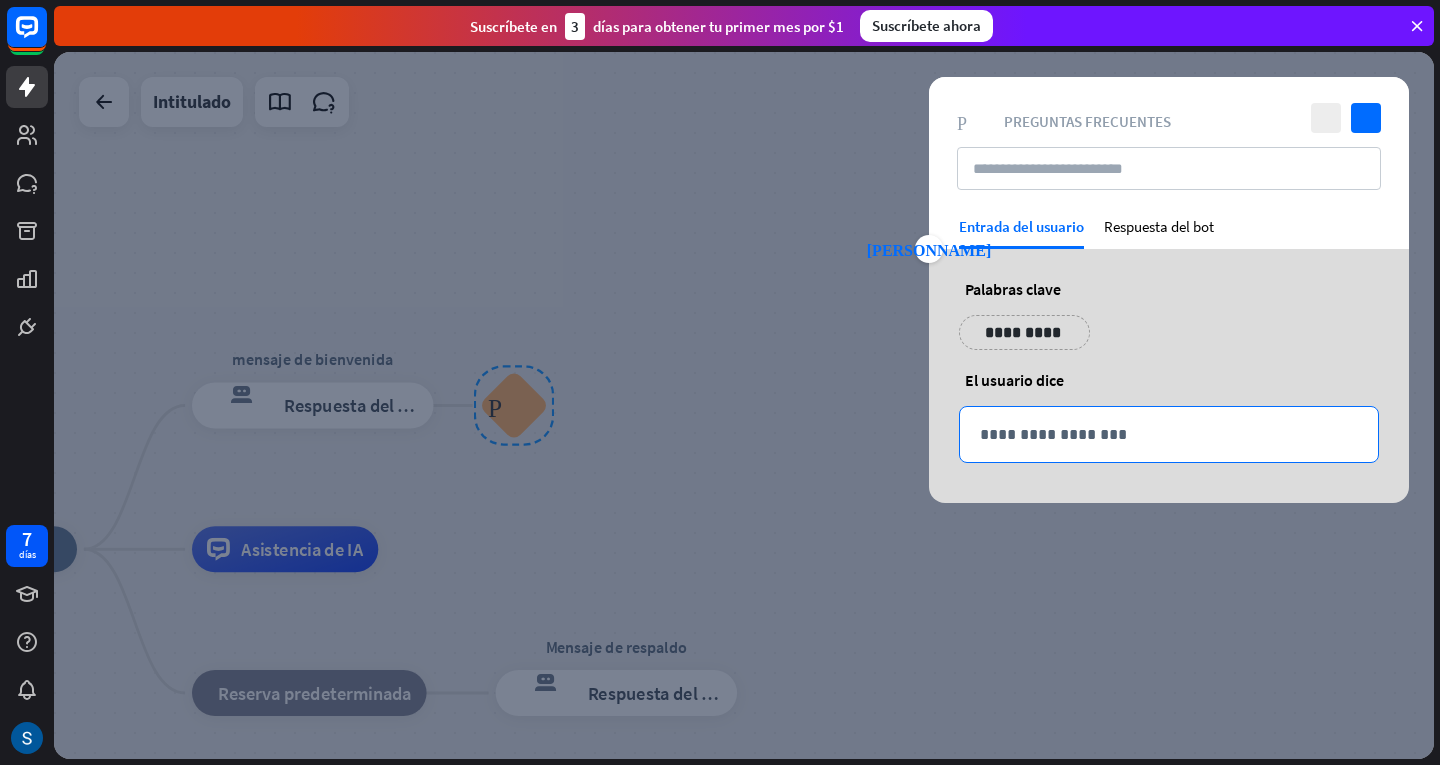 click on "**********" at bounding box center [1169, 434] 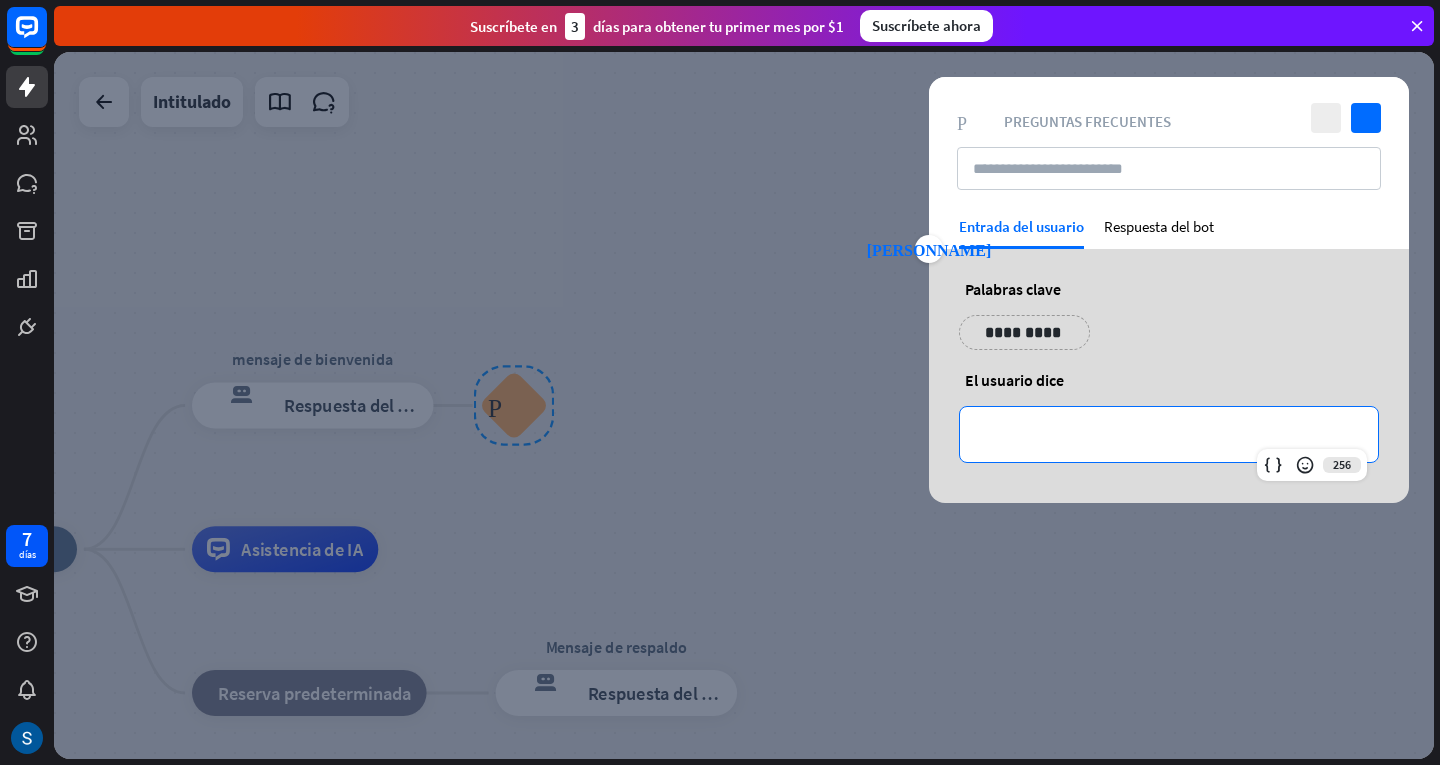 type 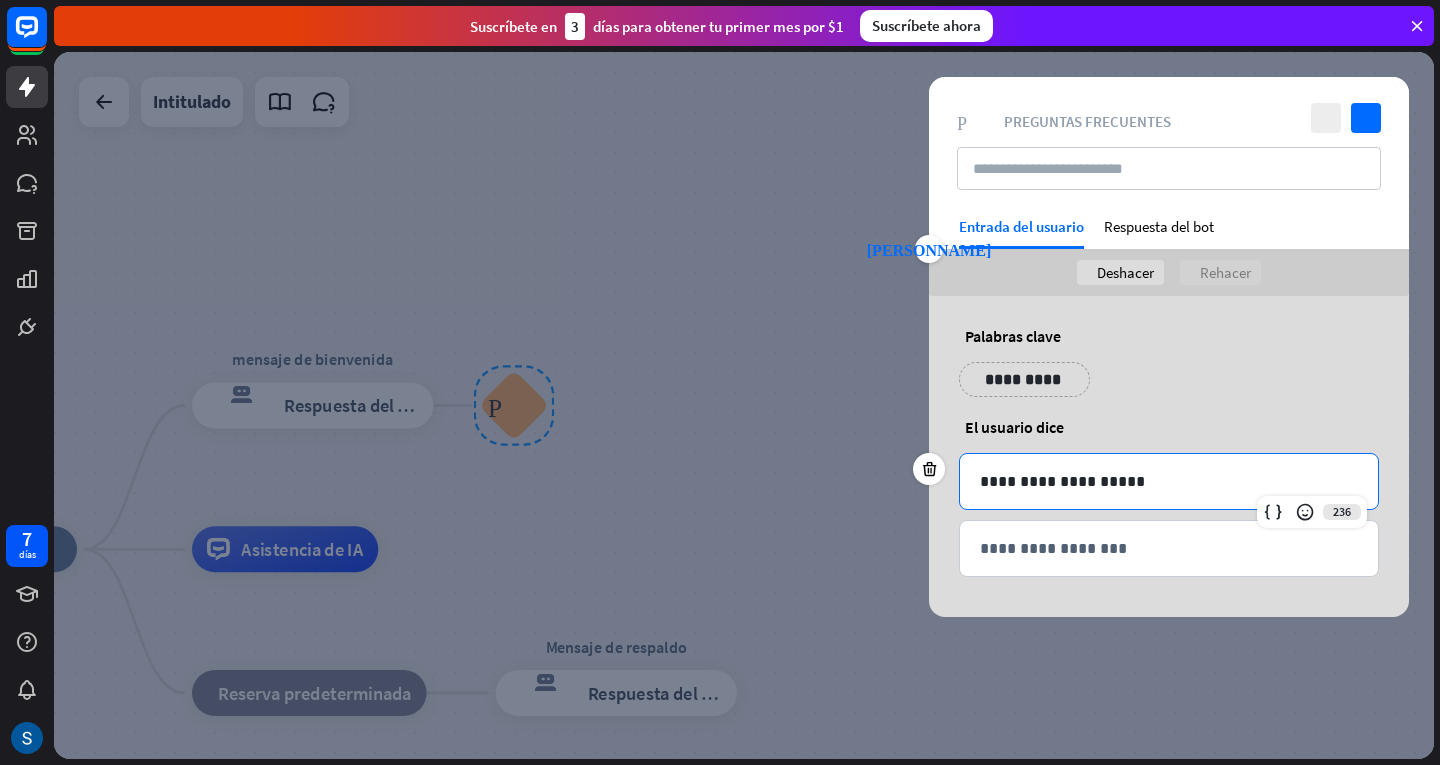 drag, startPoint x: 1405, startPoint y: 1, endPoint x: 948, endPoint y: 601, distance: 754.22076 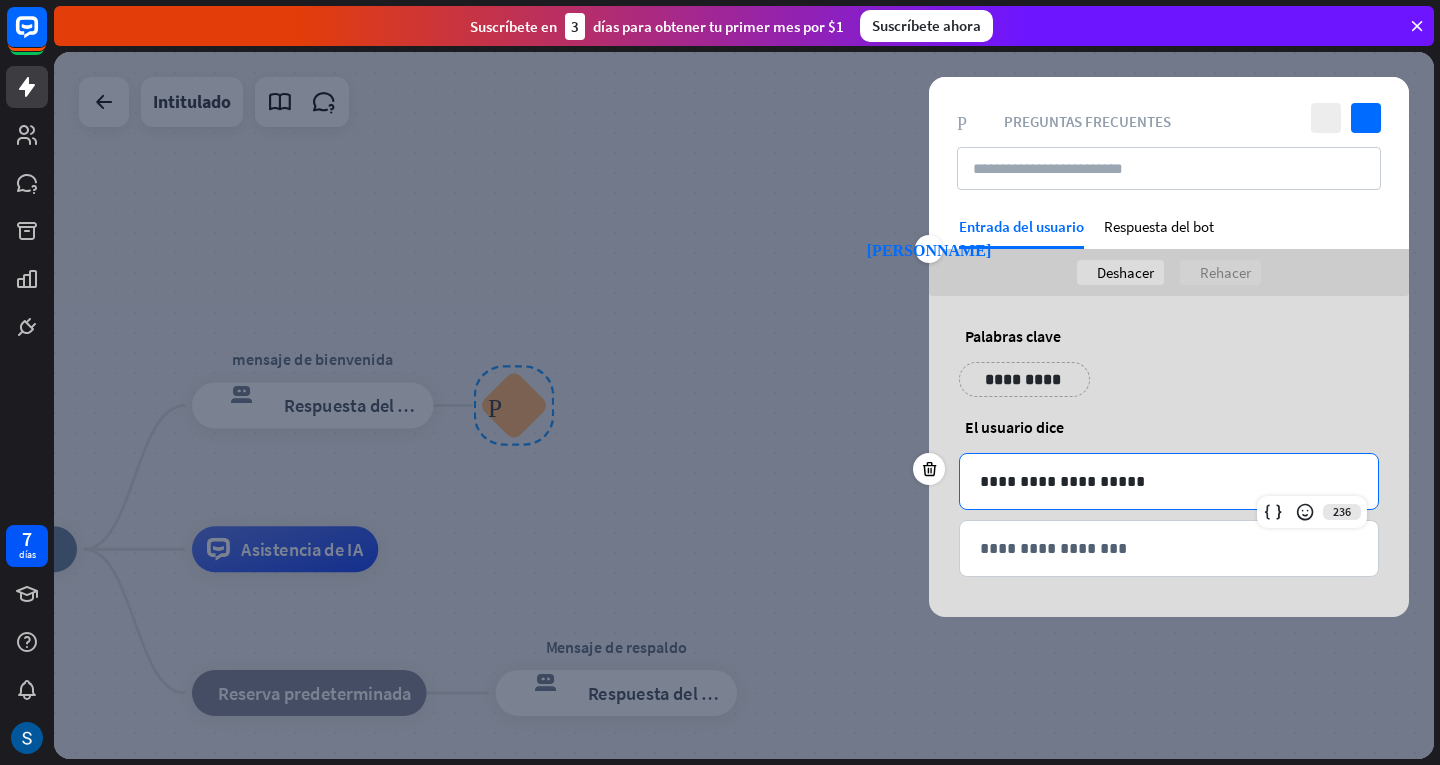 click on "**********" at bounding box center [1169, 481] 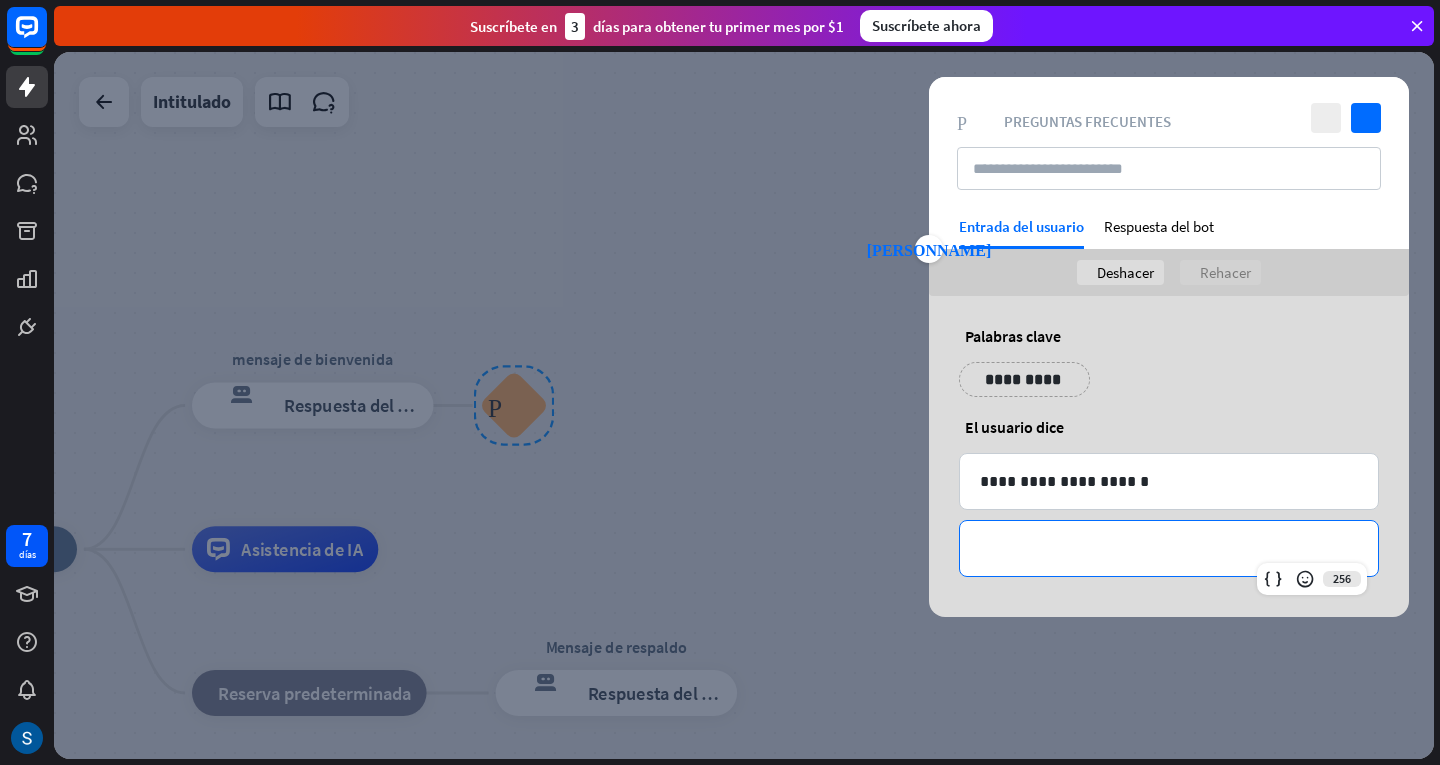 click on "**********" at bounding box center (1169, 548) 